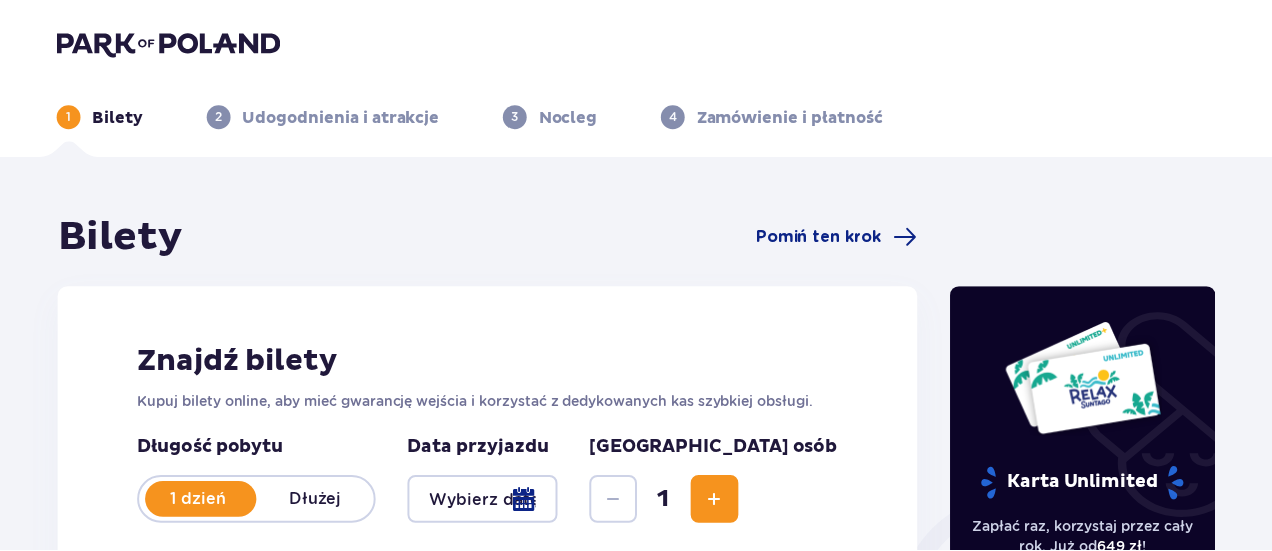 scroll, scrollTop: 0, scrollLeft: 0, axis: both 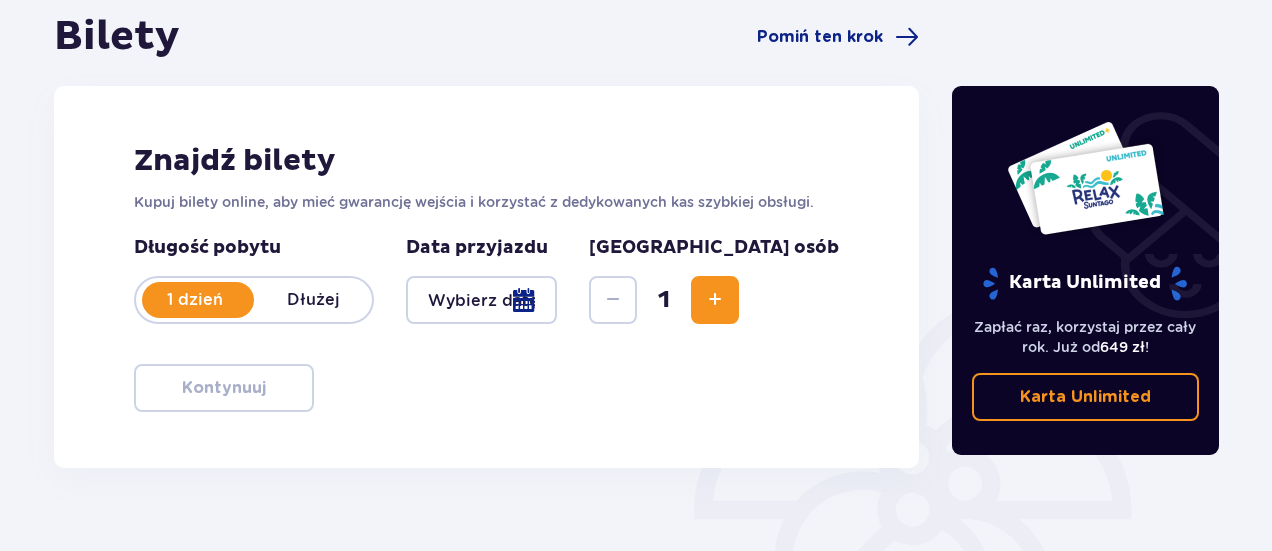 drag, startPoint x: 512, startPoint y: 397, endPoint x: 86, endPoint y: 289, distance: 439.47696 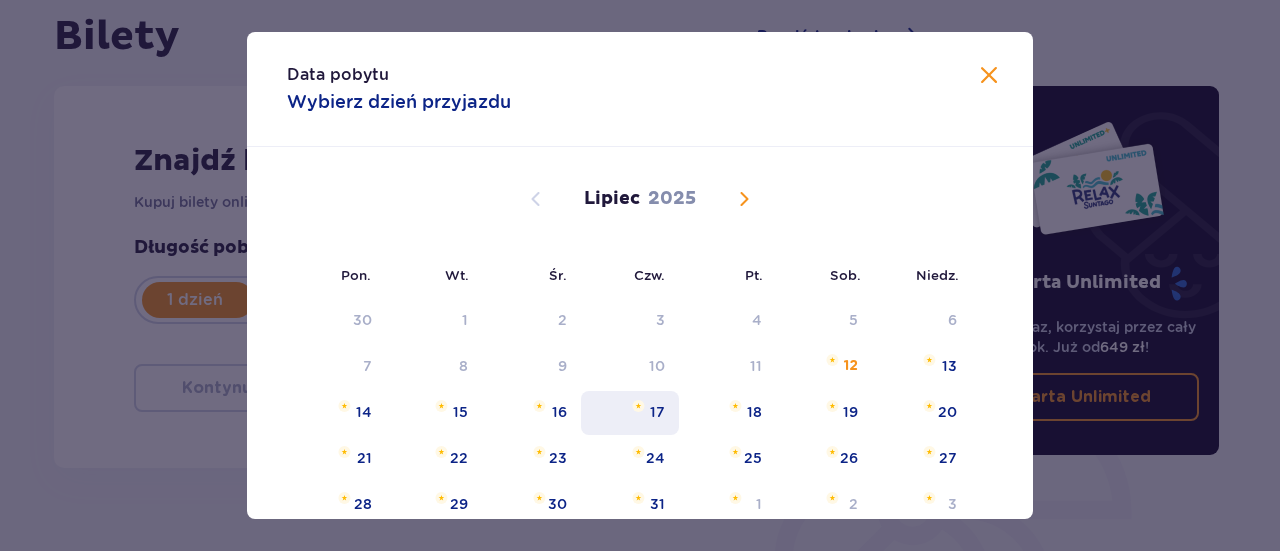 click on "17" at bounding box center (657, 412) 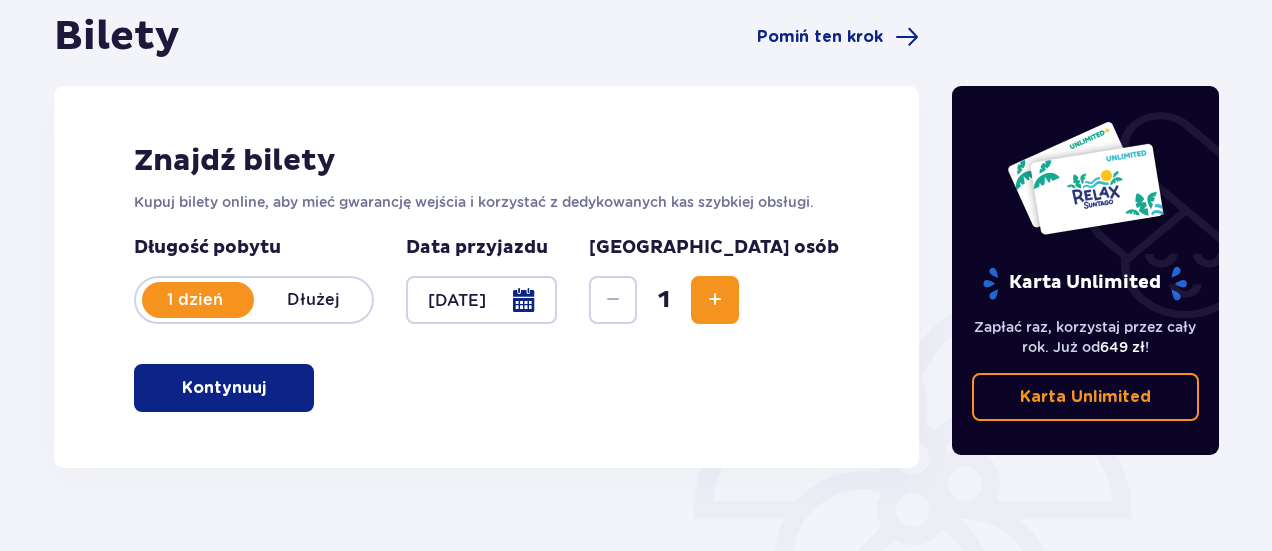 click at bounding box center (715, 300) 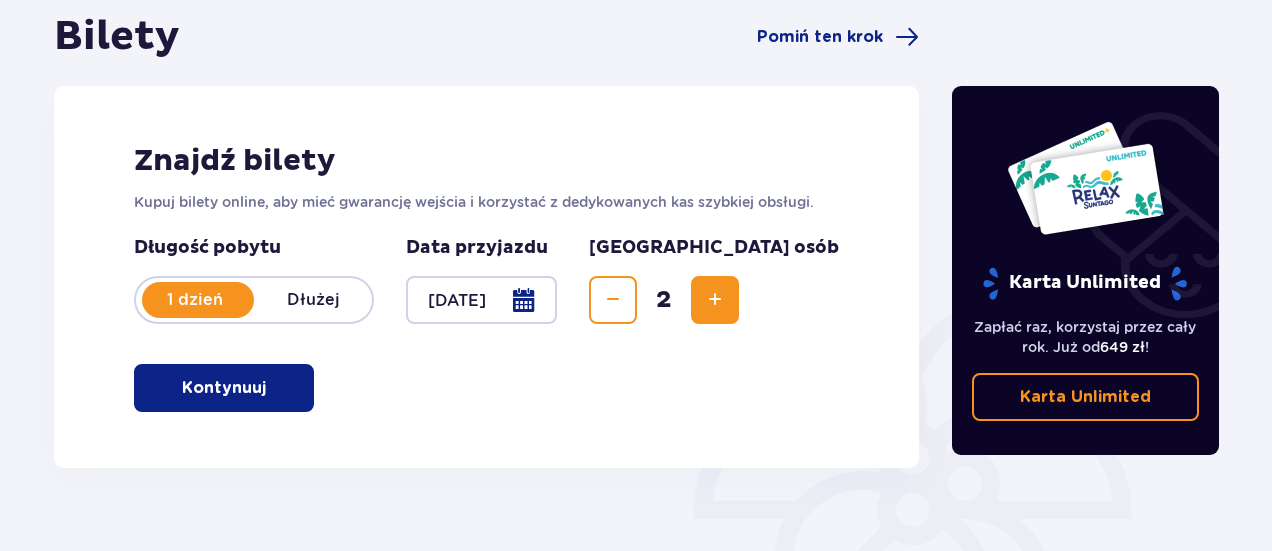 click at bounding box center [715, 300] 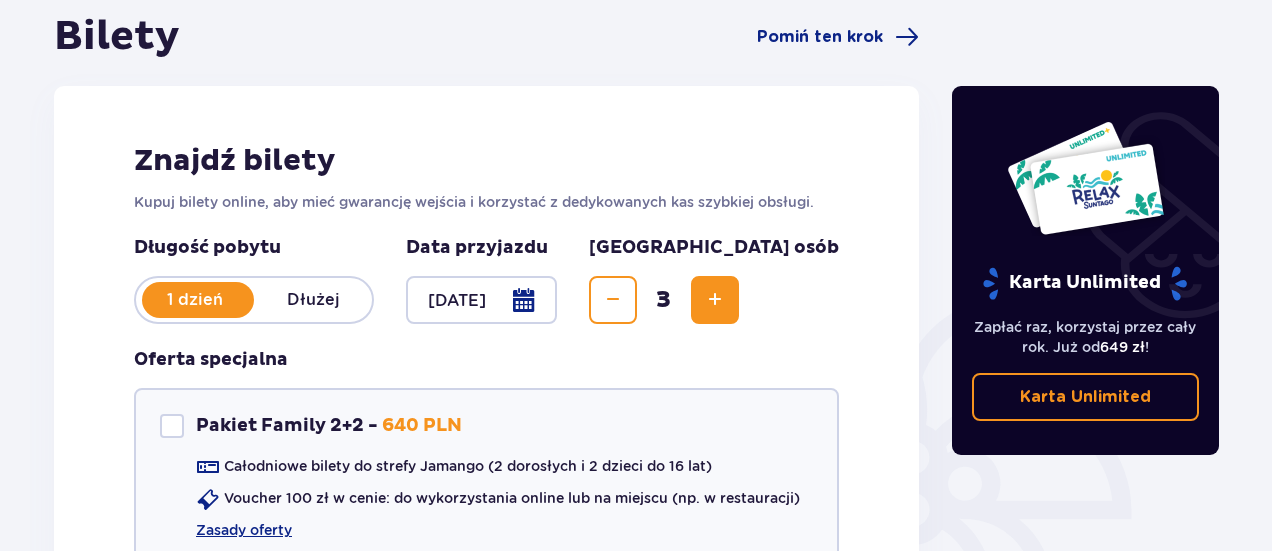 click at bounding box center [715, 300] 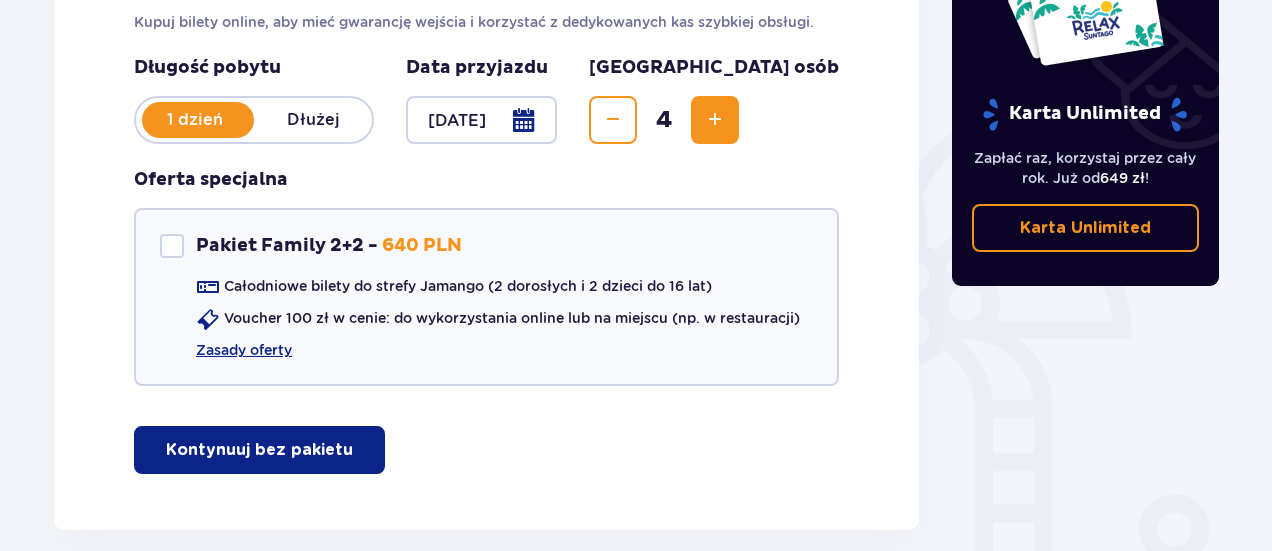 scroll, scrollTop: 400, scrollLeft: 0, axis: vertical 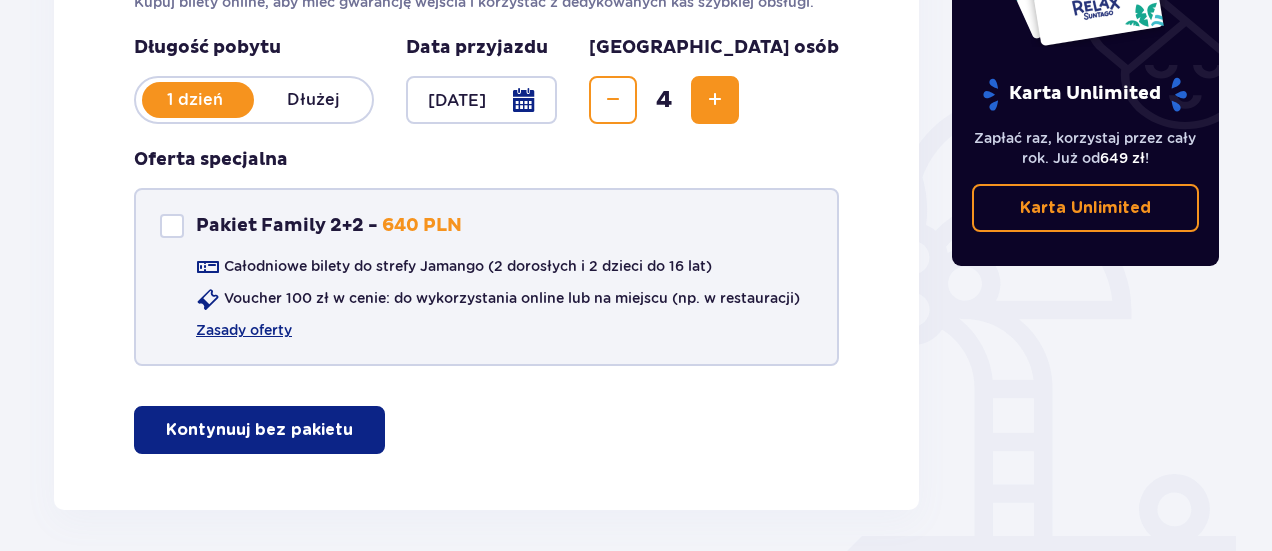 click at bounding box center (172, 226) 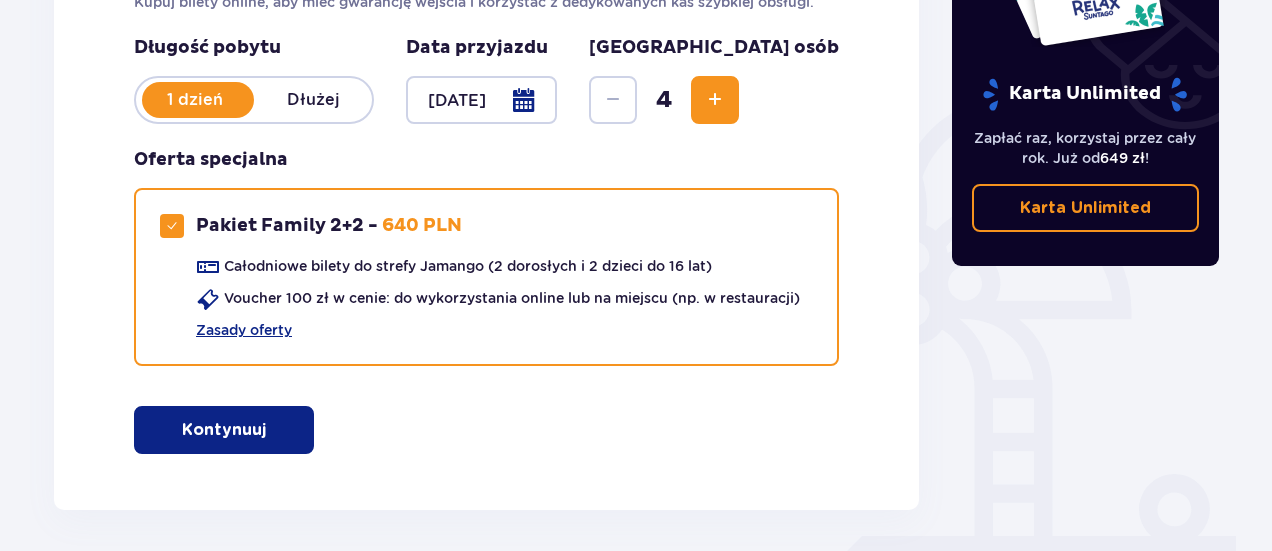 click on "Kontynuuj" at bounding box center [224, 430] 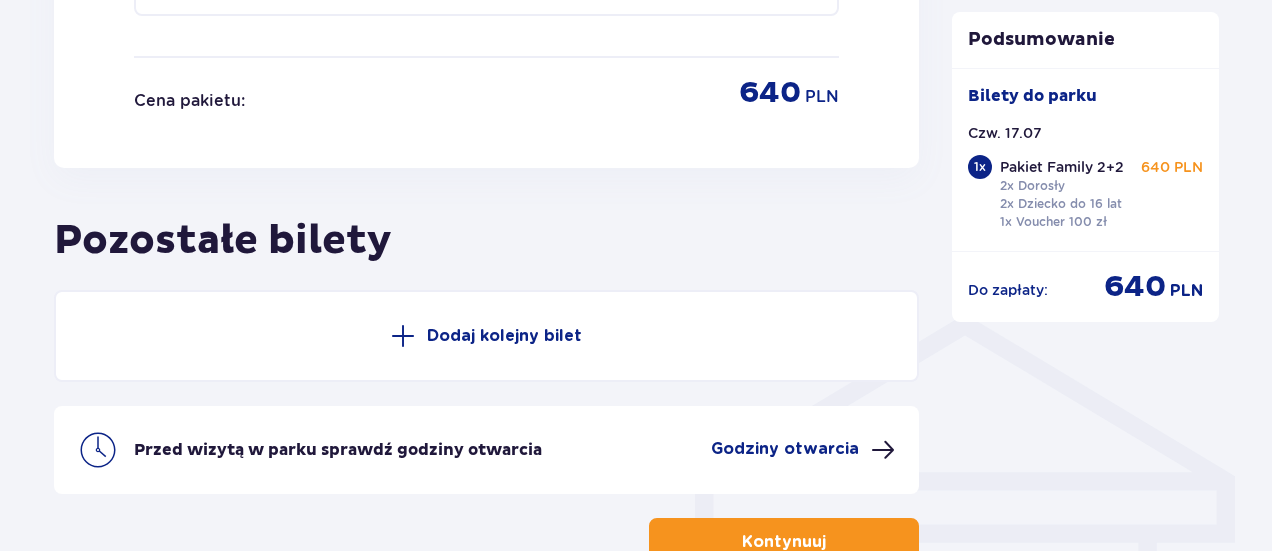 scroll, scrollTop: 1410, scrollLeft: 0, axis: vertical 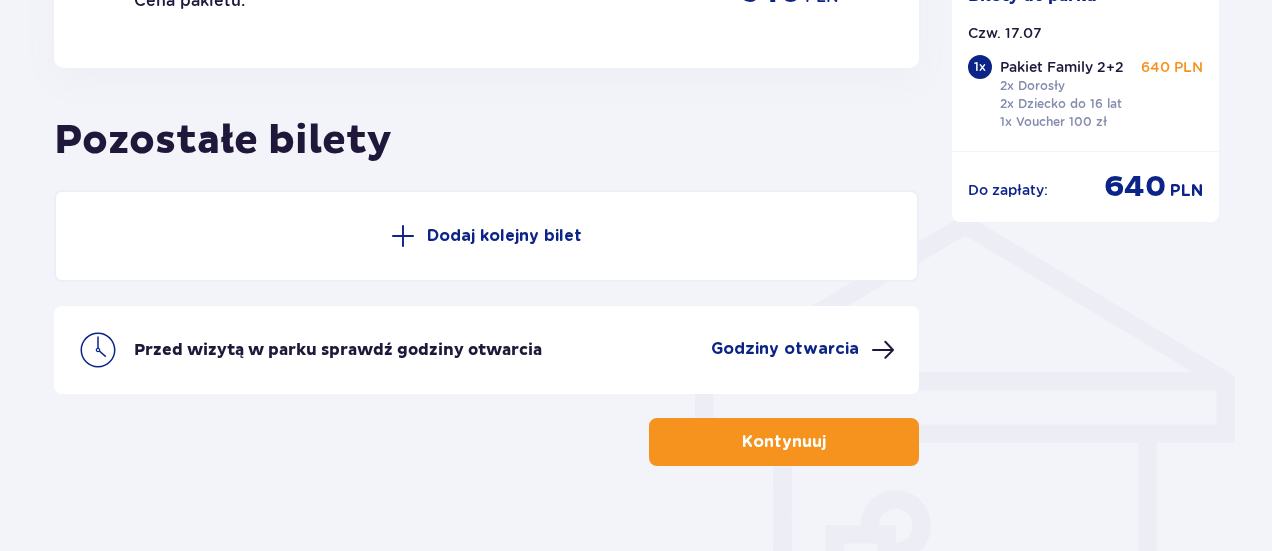 click at bounding box center [403, 236] 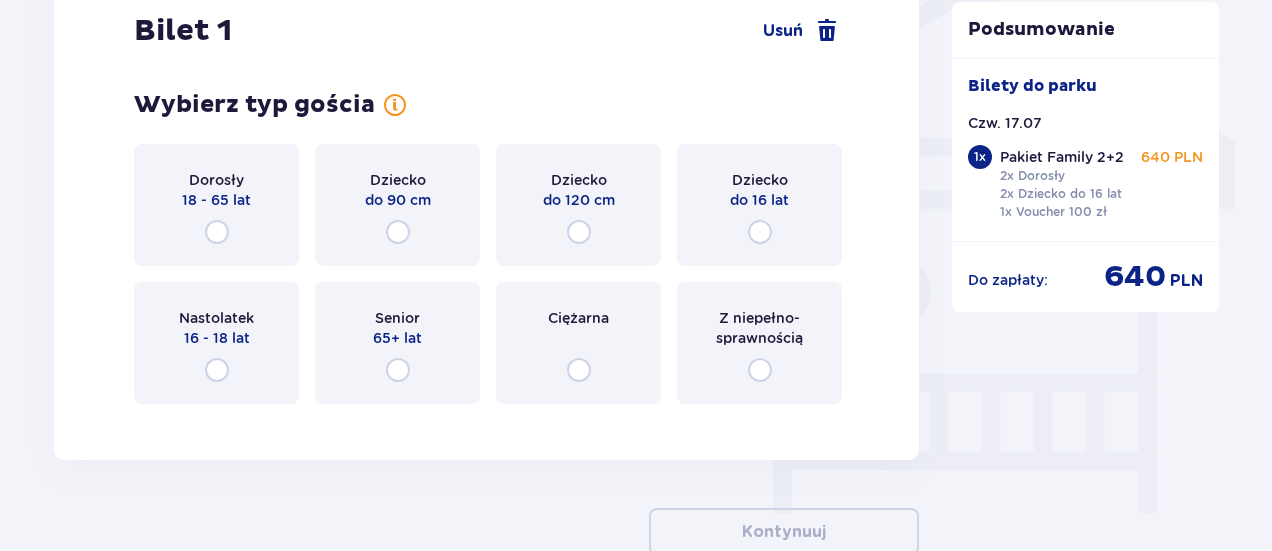scroll, scrollTop: 1676, scrollLeft: 0, axis: vertical 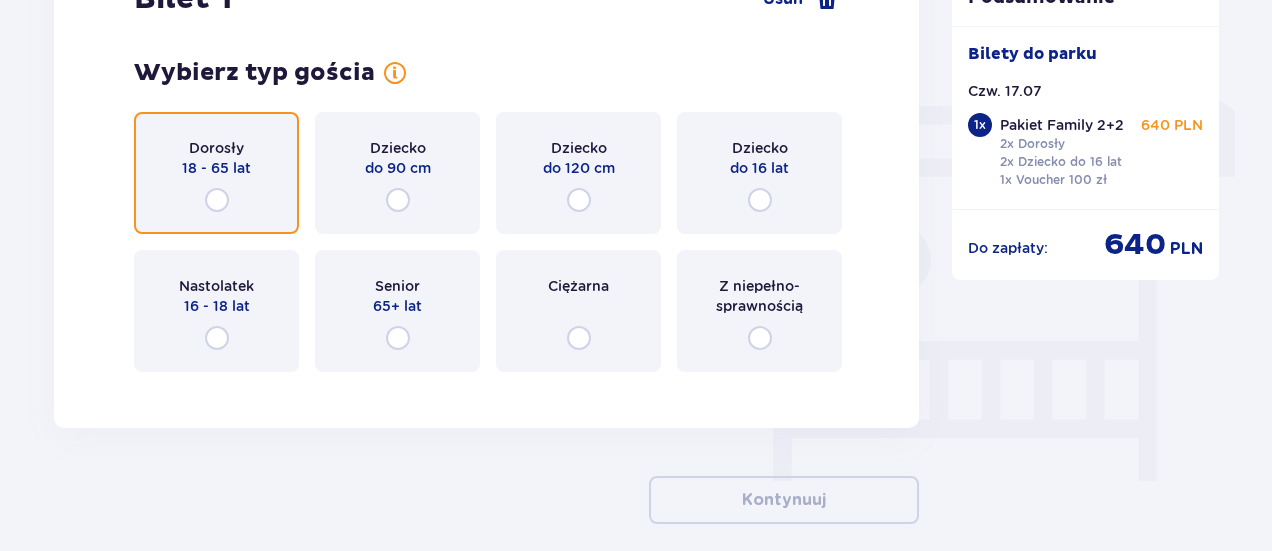 click at bounding box center [217, 200] 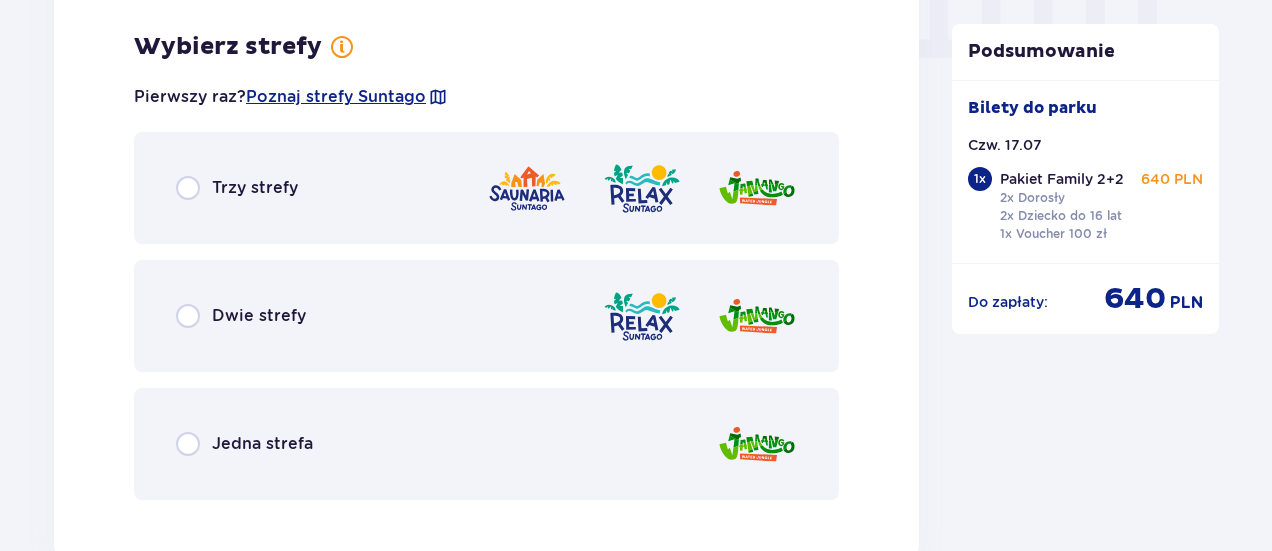 scroll, scrollTop: 2064, scrollLeft: 0, axis: vertical 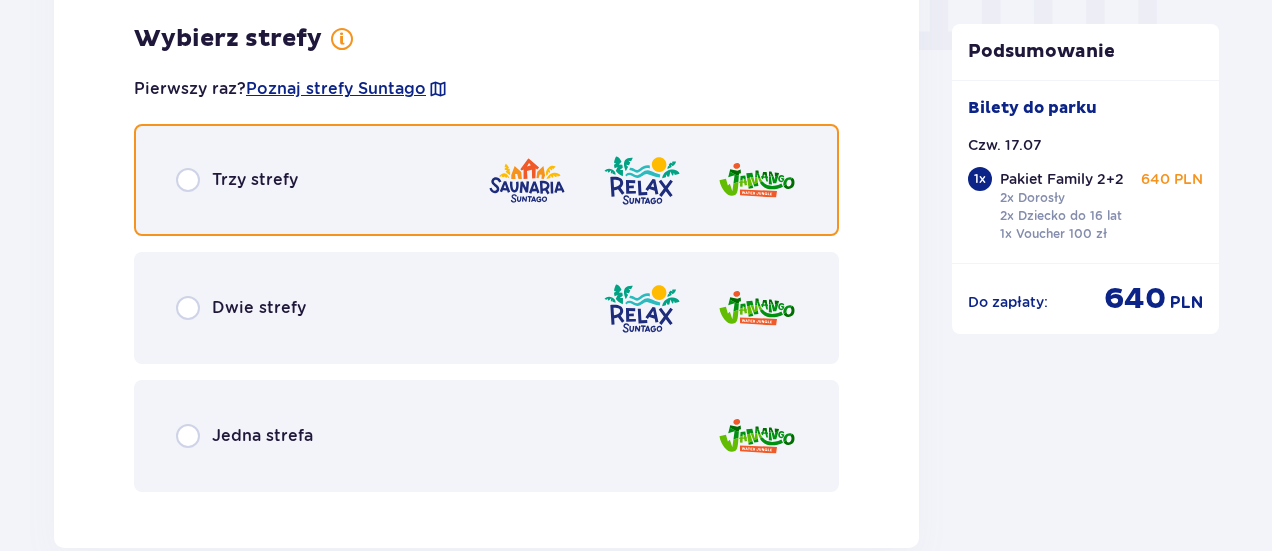 click at bounding box center (188, 180) 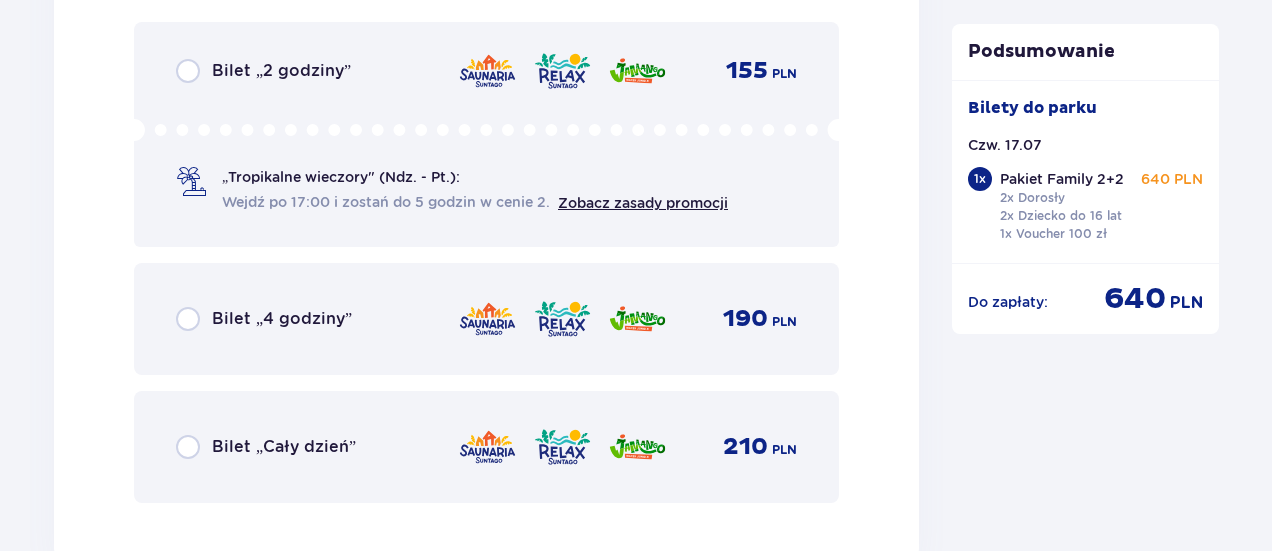 scroll, scrollTop: 2672, scrollLeft: 0, axis: vertical 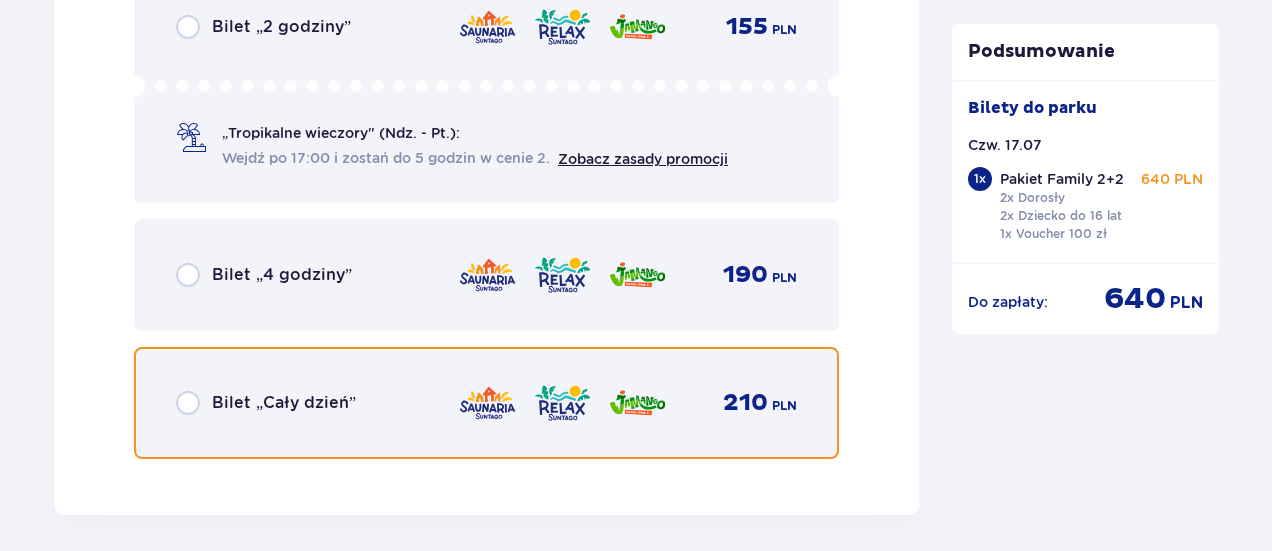 click at bounding box center (188, 403) 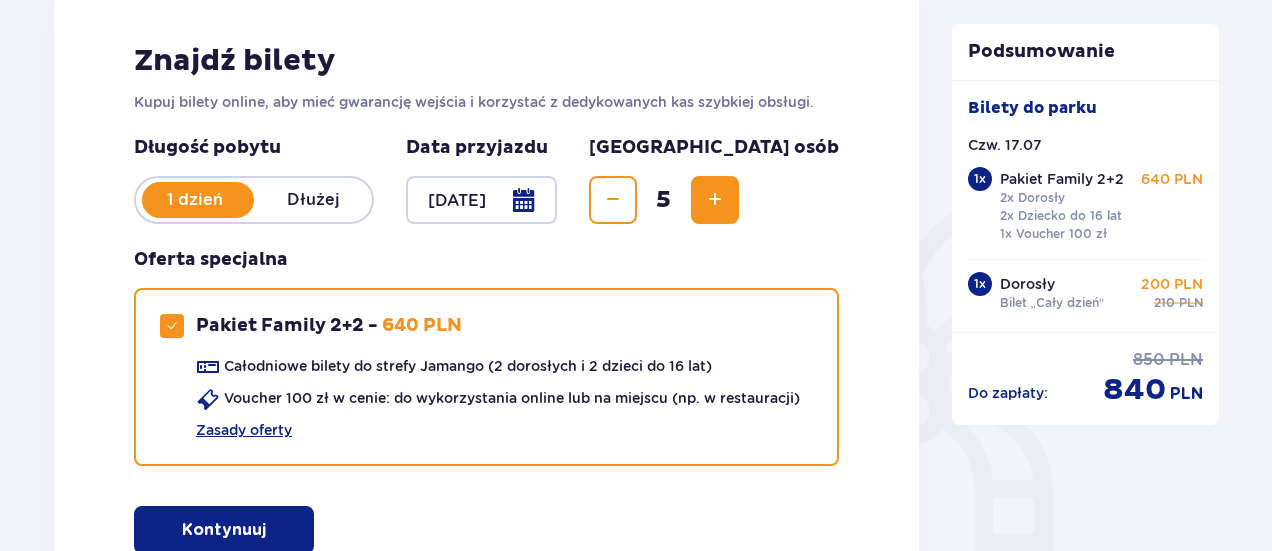 scroll, scrollTop: 400, scrollLeft: 0, axis: vertical 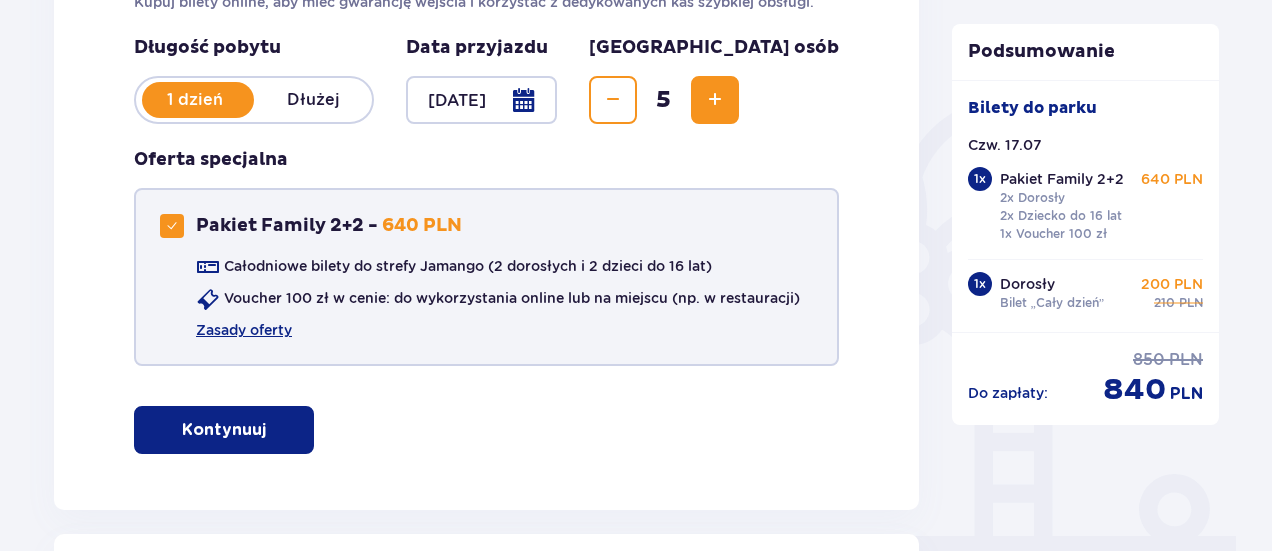 click at bounding box center (172, 226) 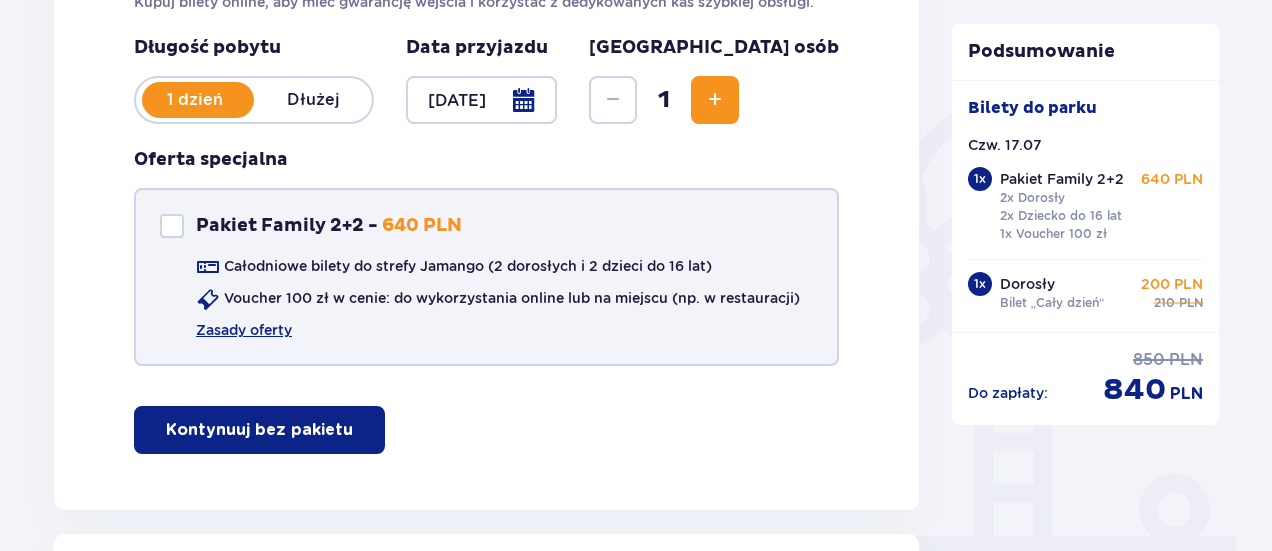 click at bounding box center [715, 100] 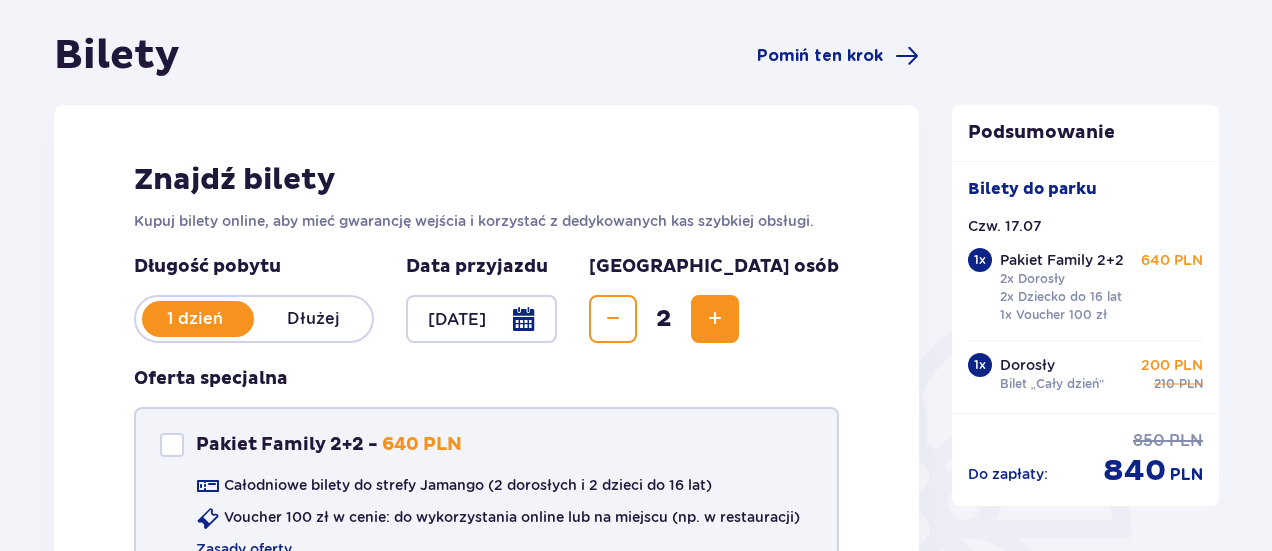 scroll, scrollTop: 0, scrollLeft: 0, axis: both 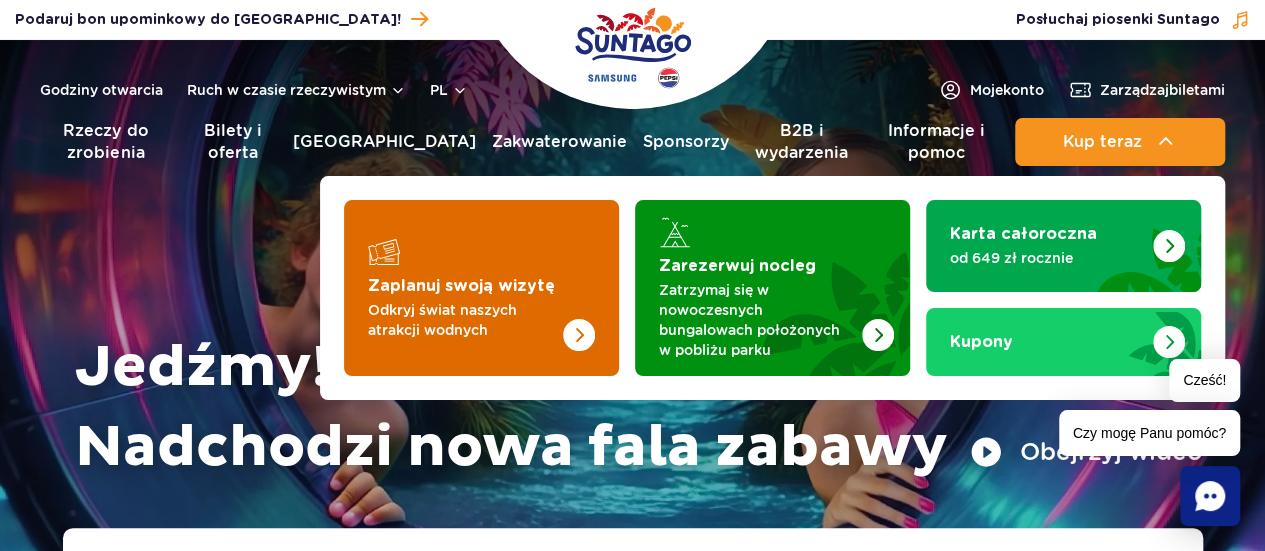 click at bounding box center [481, 288] 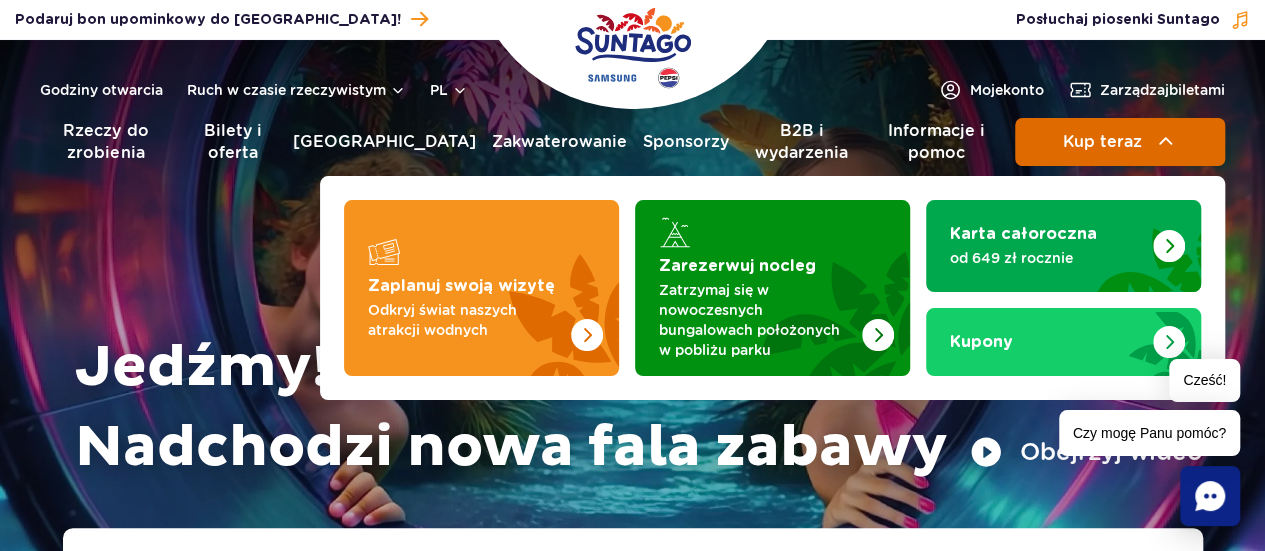 click at bounding box center (1166, 142) 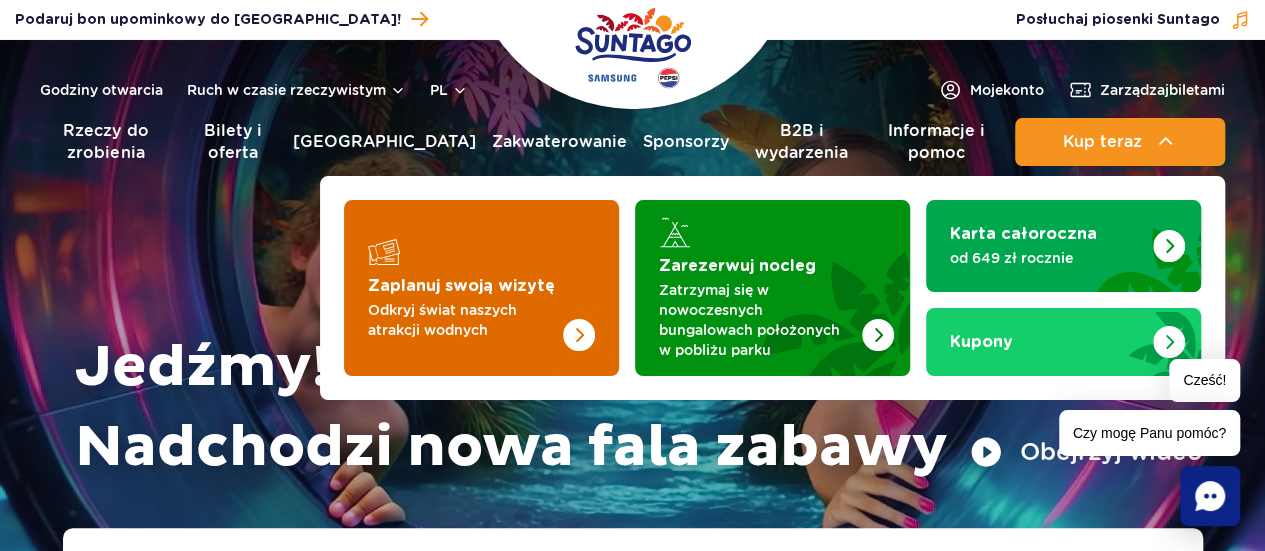 click at bounding box center (579, 335) 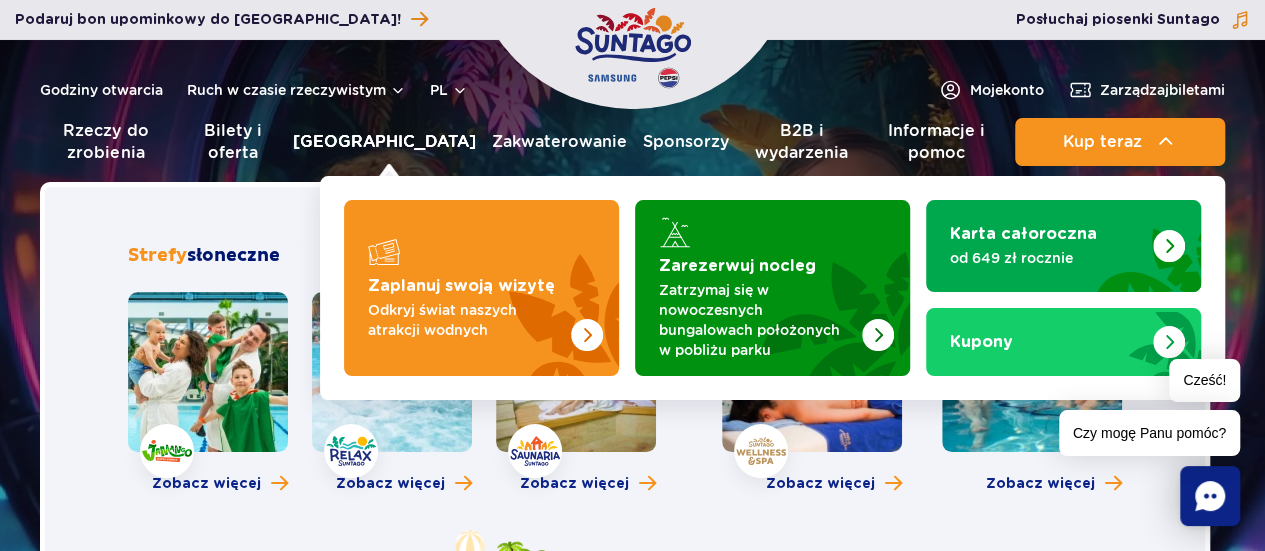 click on "[GEOGRAPHIC_DATA]" at bounding box center [384, 141] 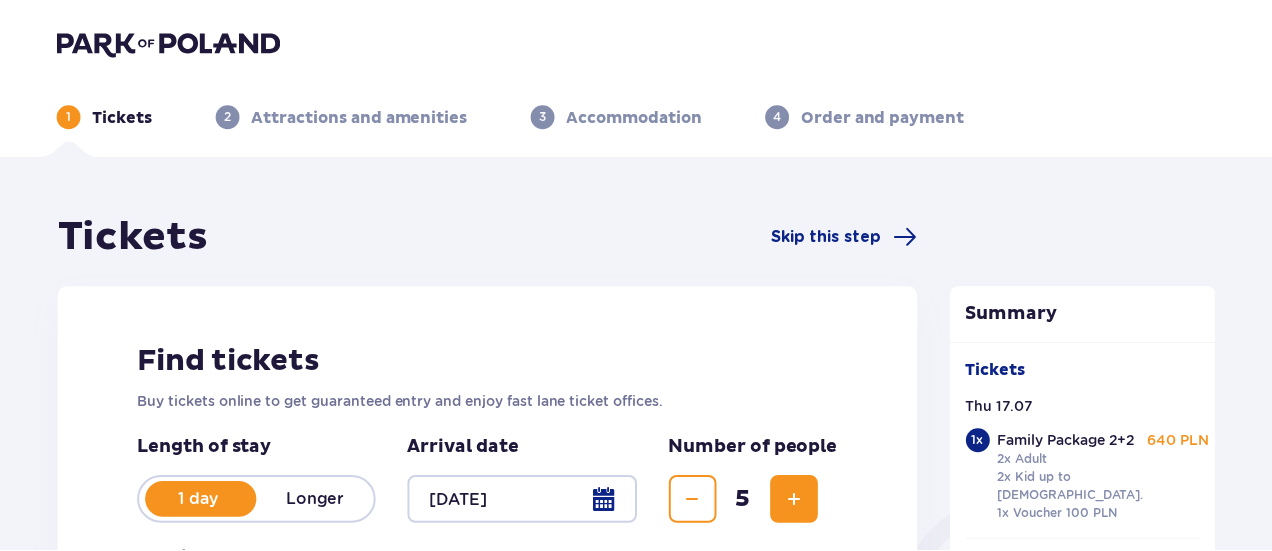 scroll, scrollTop: 0, scrollLeft: 0, axis: both 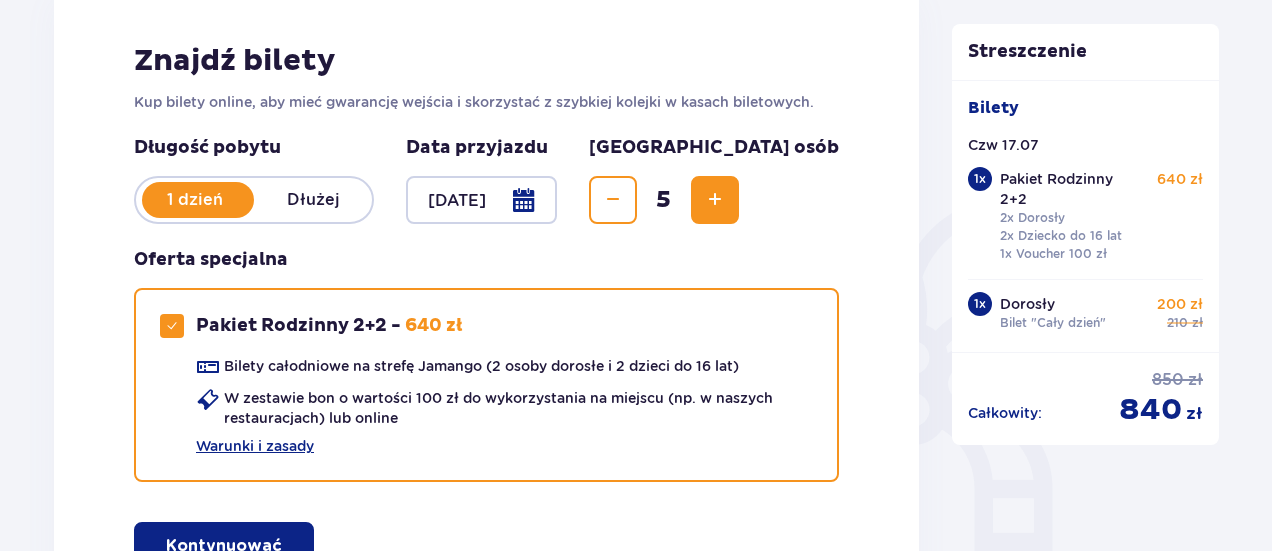 click at bounding box center (613, 200) 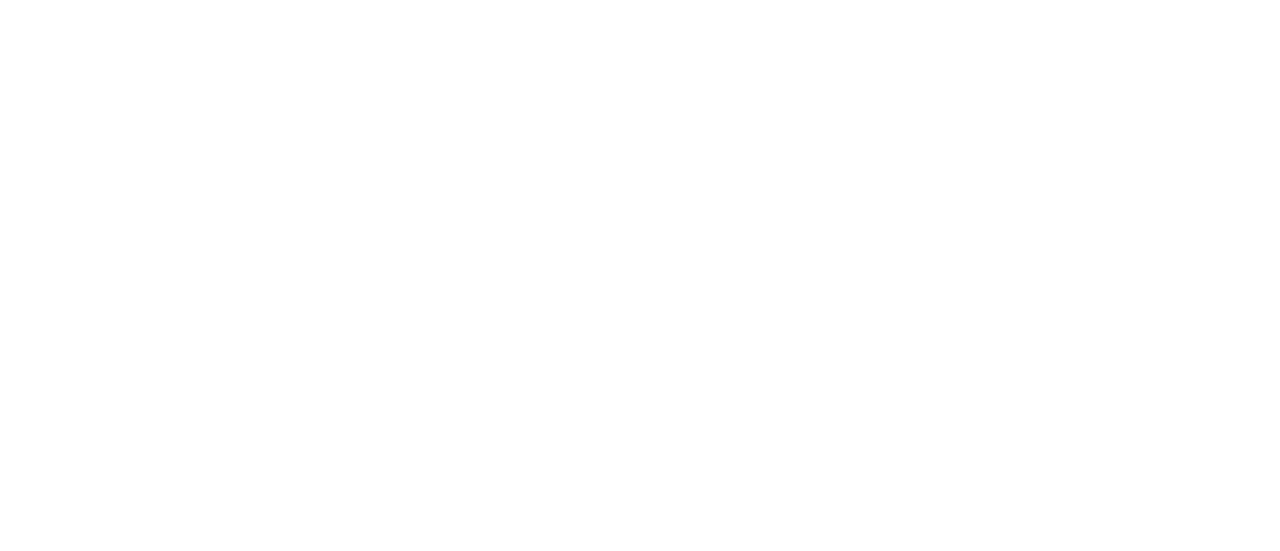 scroll, scrollTop: 0, scrollLeft: 0, axis: both 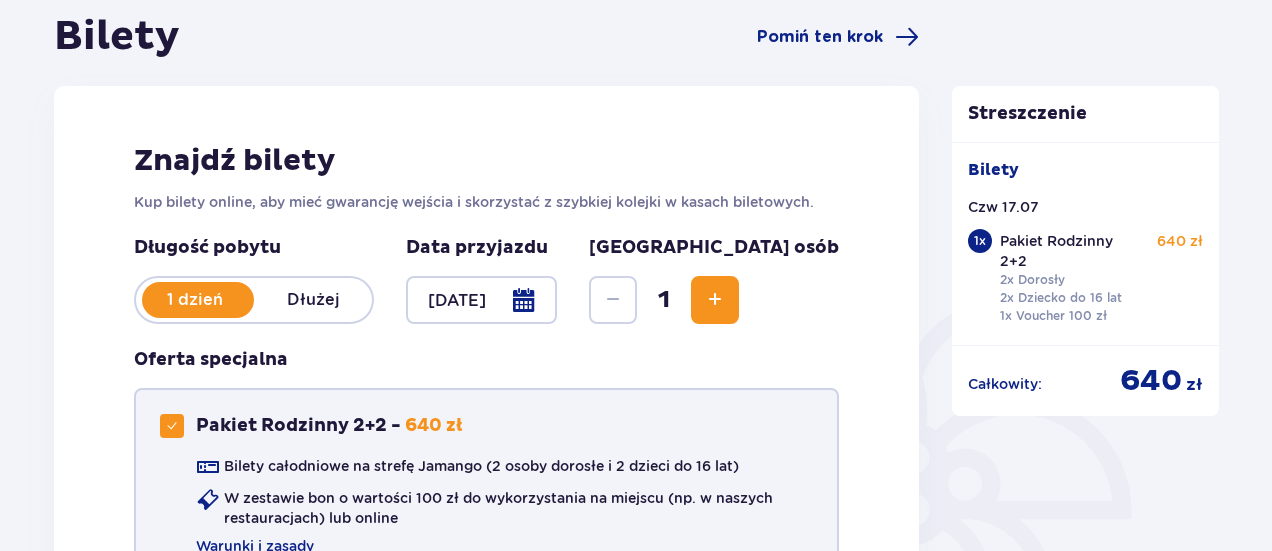 click at bounding box center [172, 426] 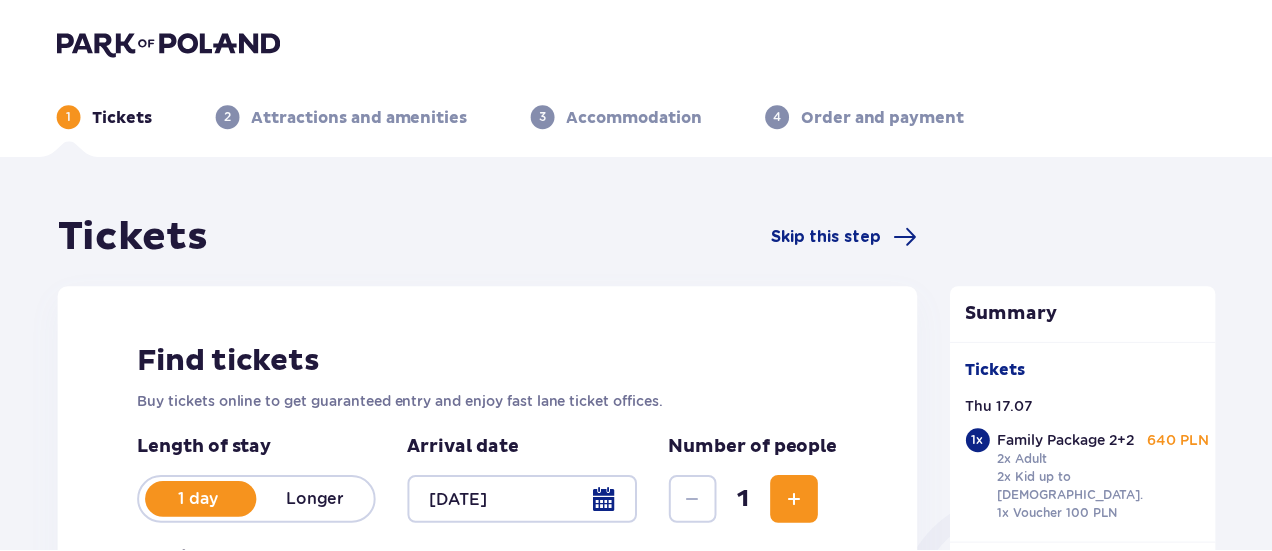 scroll, scrollTop: 0, scrollLeft: 0, axis: both 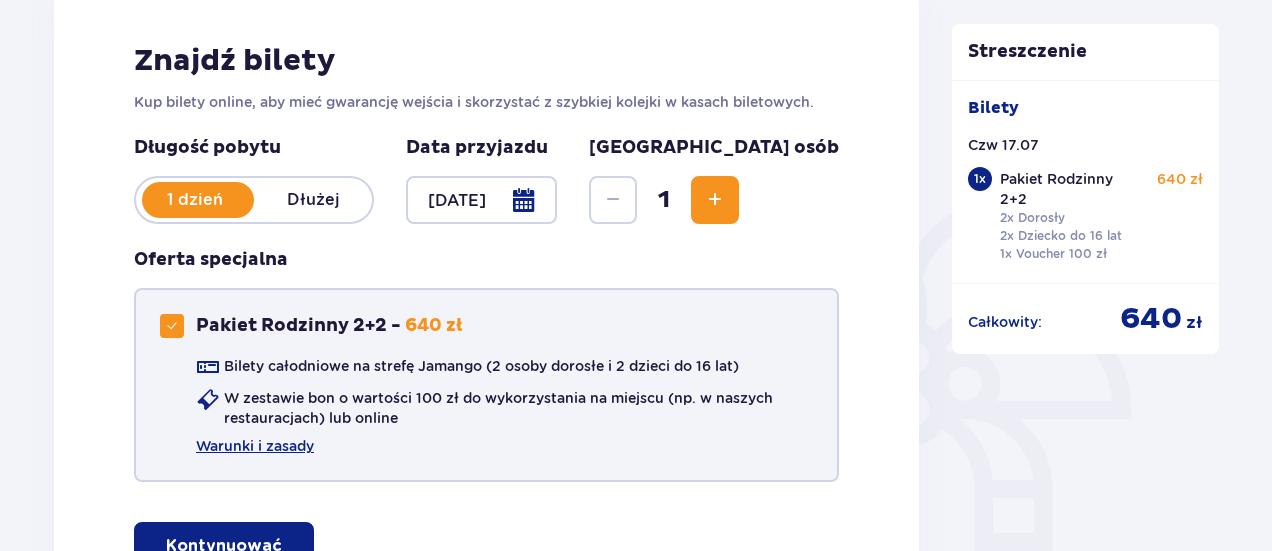 click at bounding box center [172, 326] 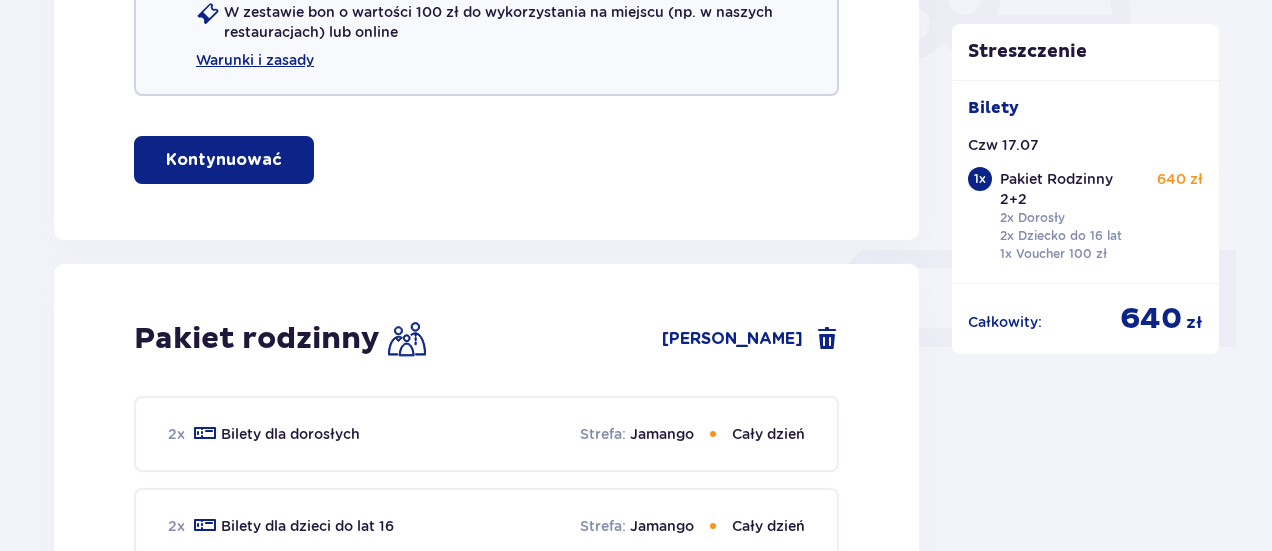 scroll, scrollTop: 800, scrollLeft: 0, axis: vertical 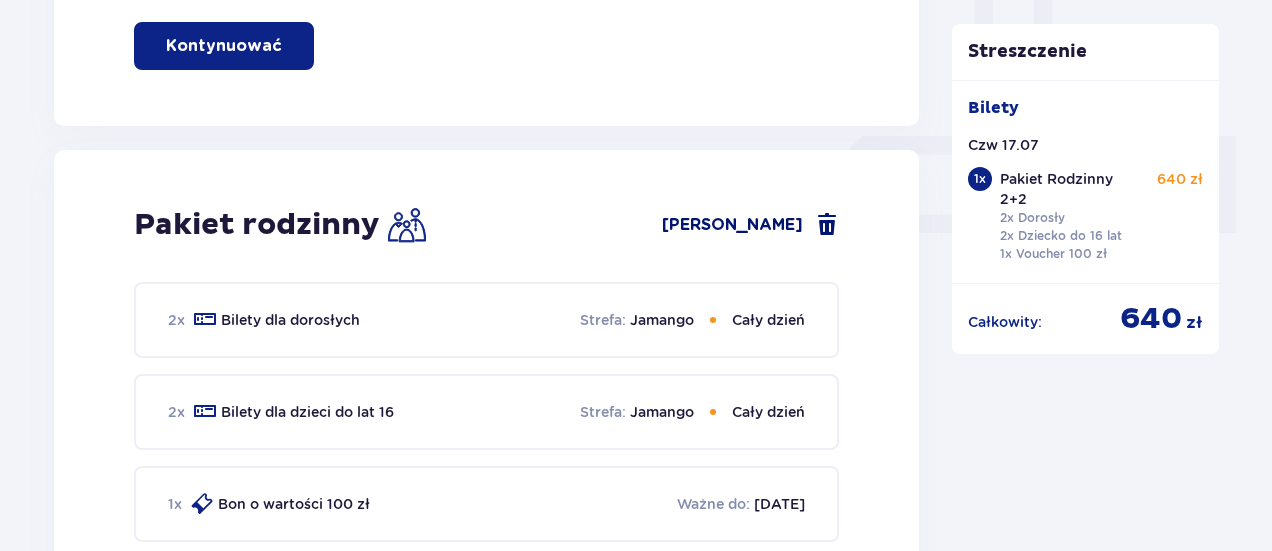 click at bounding box center [827, 225] 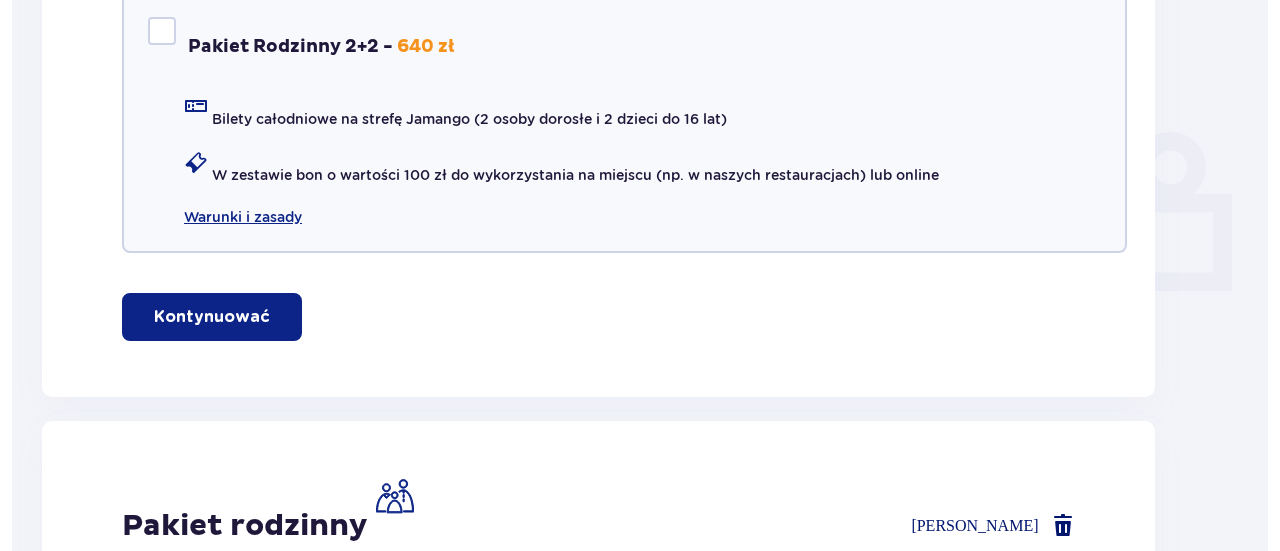 scroll, scrollTop: 0, scrollLeft: 0, axis: both 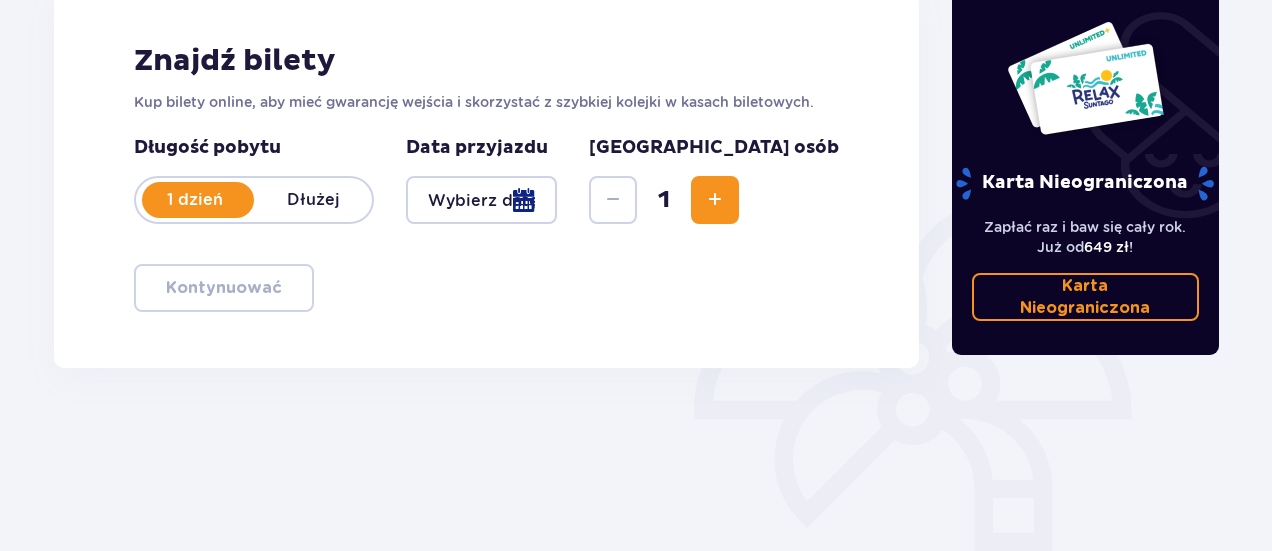 click at bounding box center [481, 200] 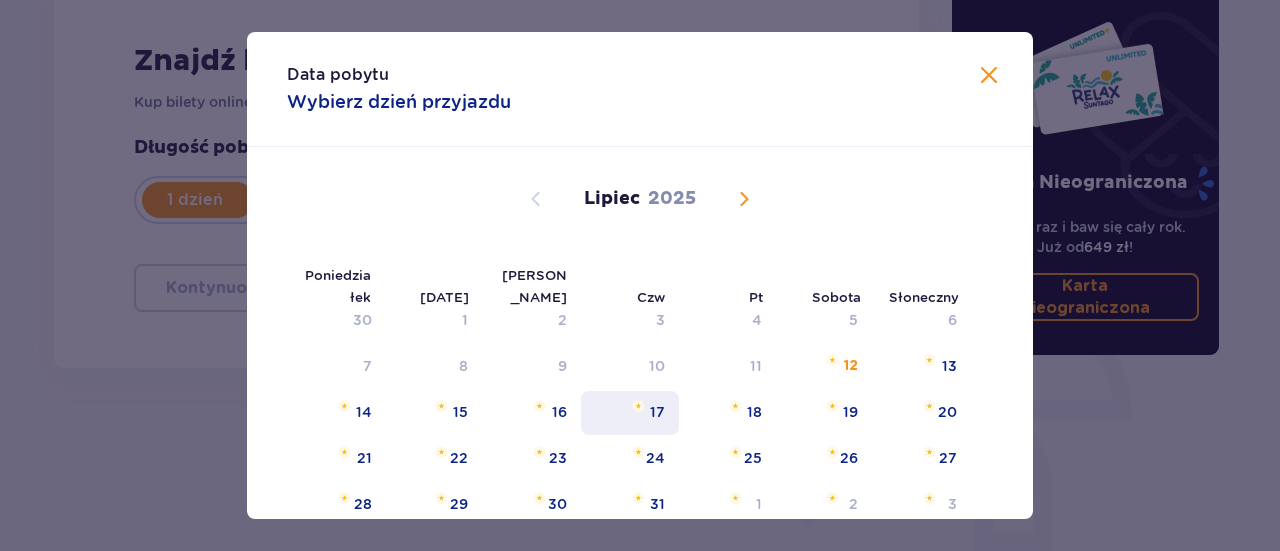 click on "17" at bounding box center [657, 412] 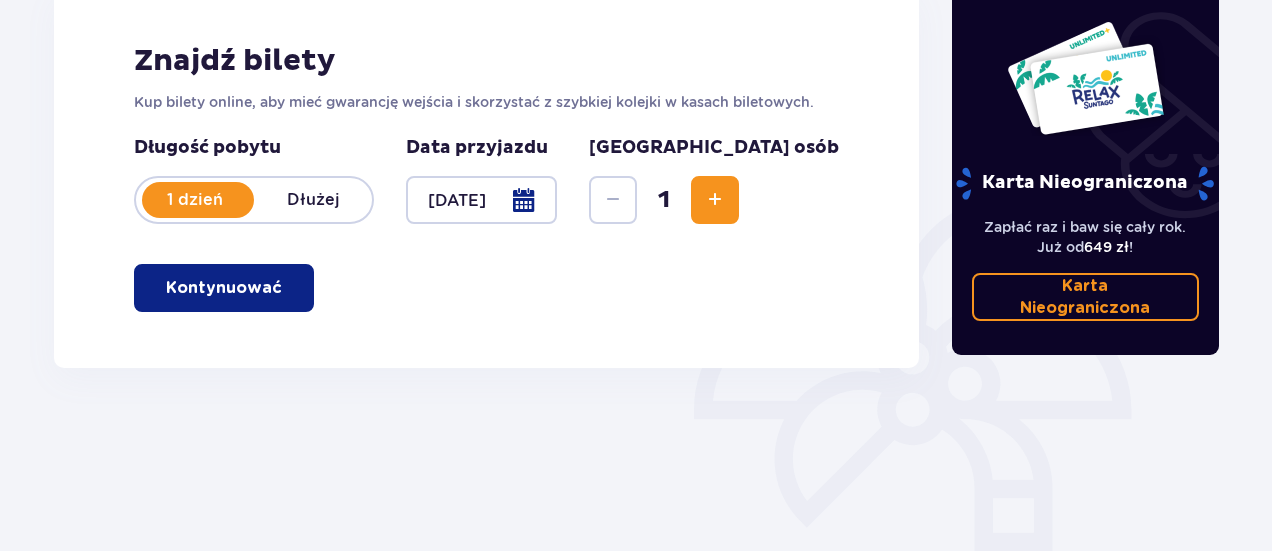 click at bounding box center [715, 200] 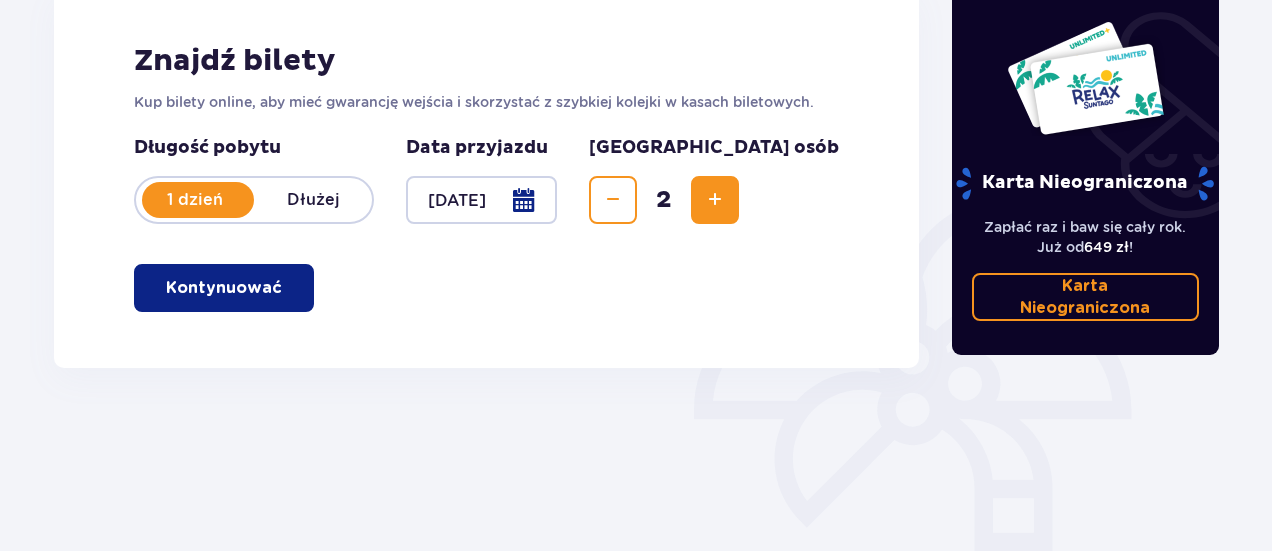 click at bounding box center (715, 200) 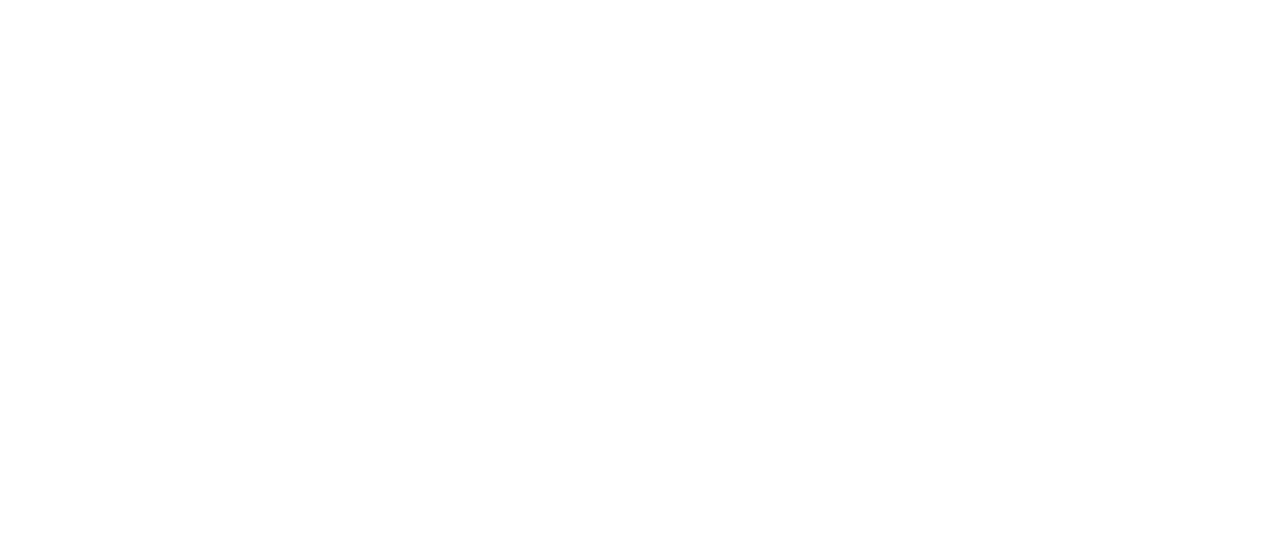 scroll, scrollTop: 0, scrollLeft: 0, axis: both 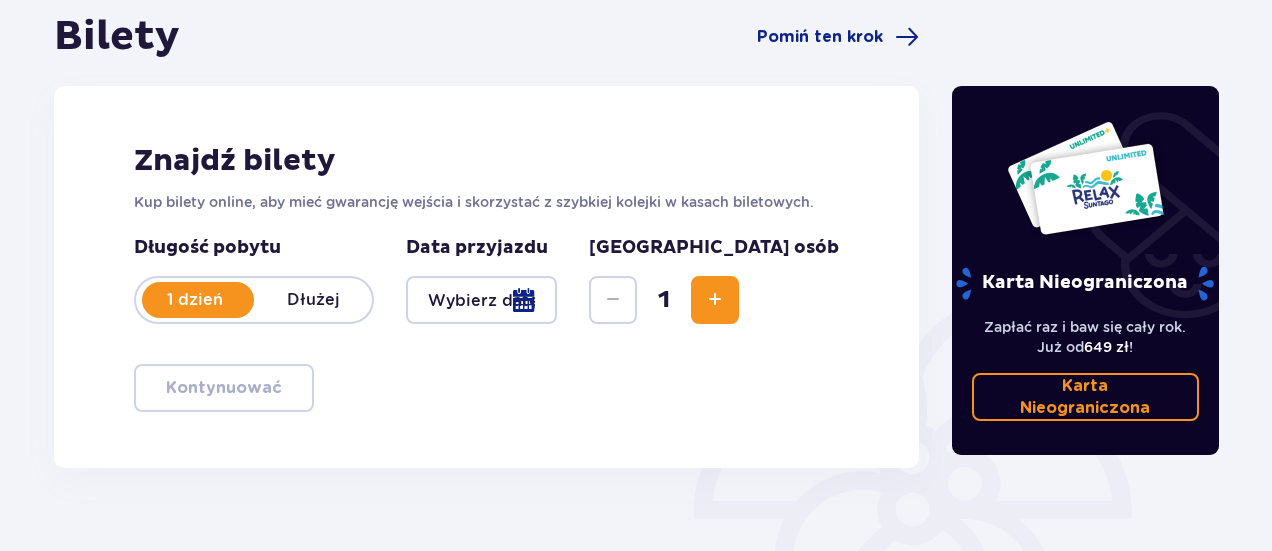 click at bounding box center (715, 300) 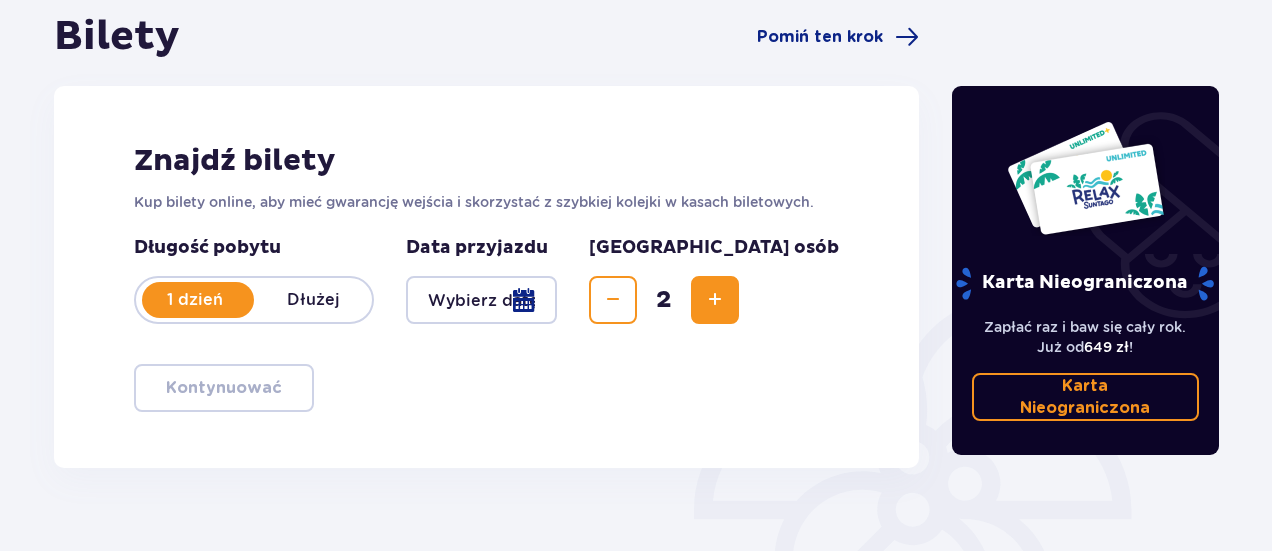 click at bounding box center (715, 300) 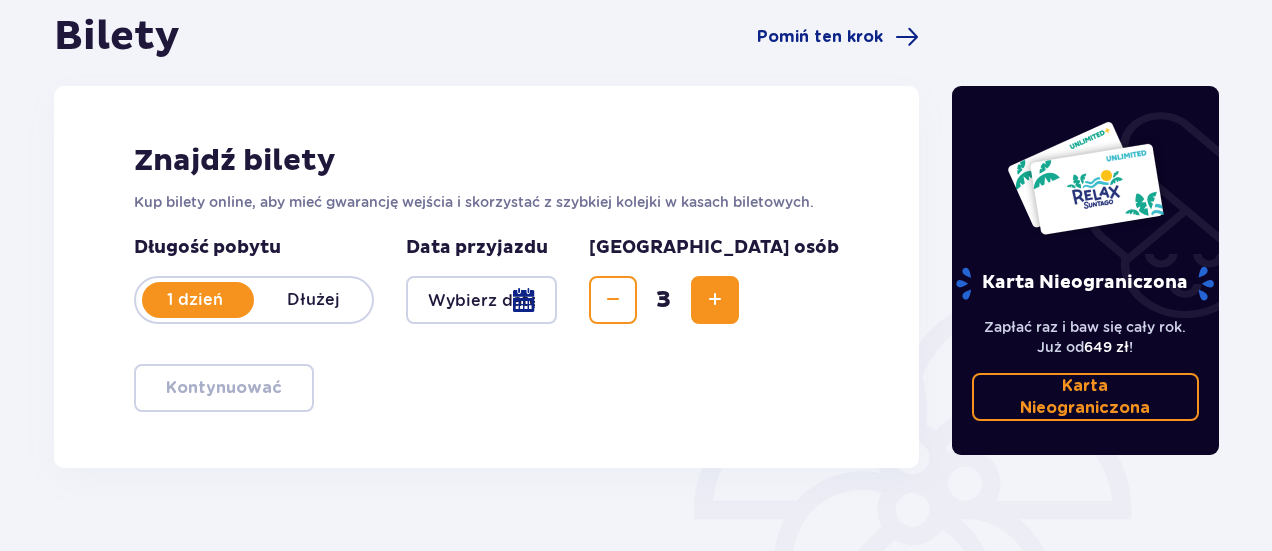 click at bounding box center [715, 300] 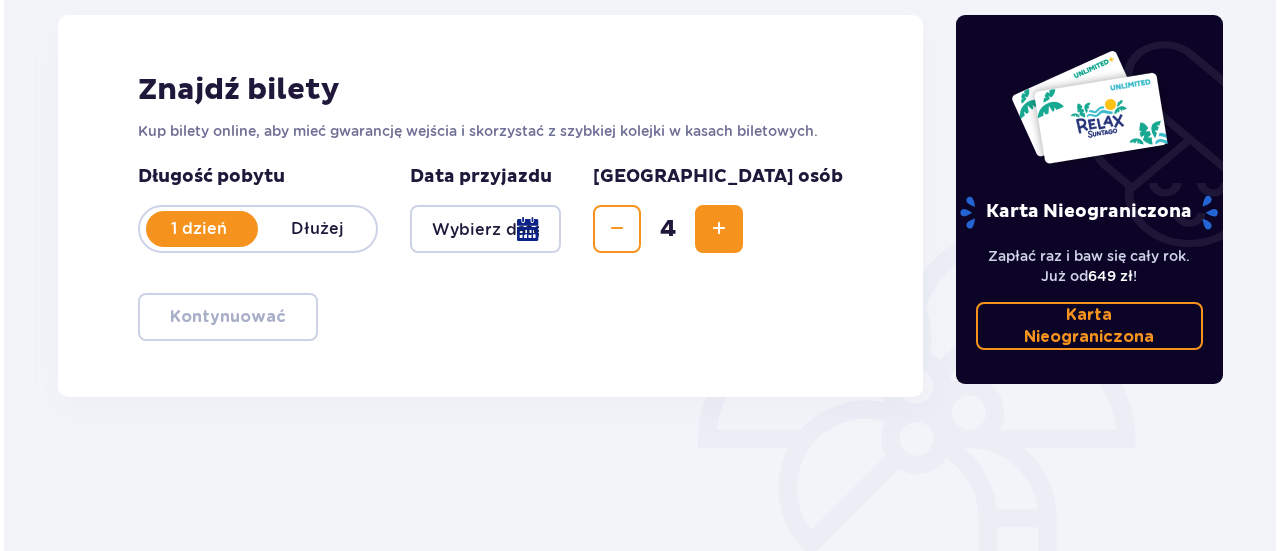 scroll, scrollTop: 300, scrollLeft: 0, axis: vertical 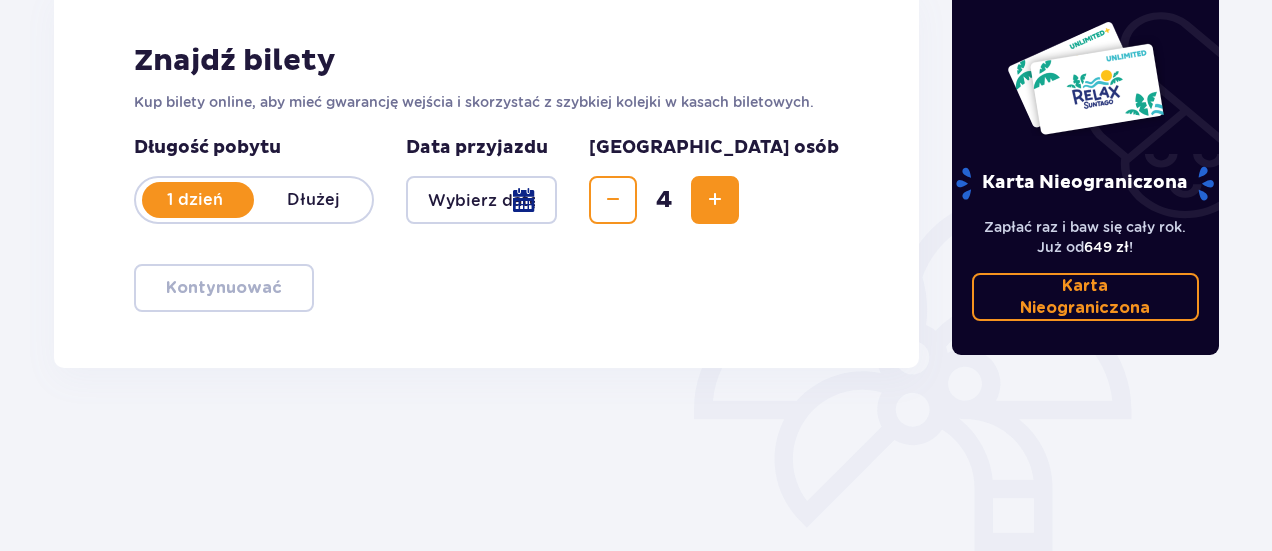 click at bounding box center [481, 200] 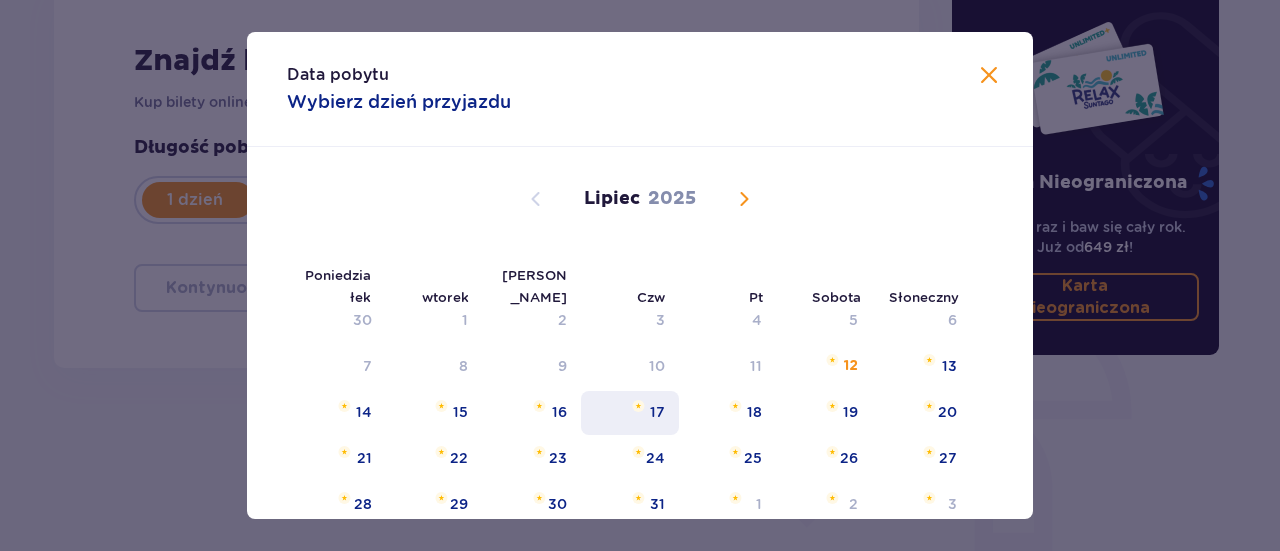click on "17" at bounding box center [657, 412] 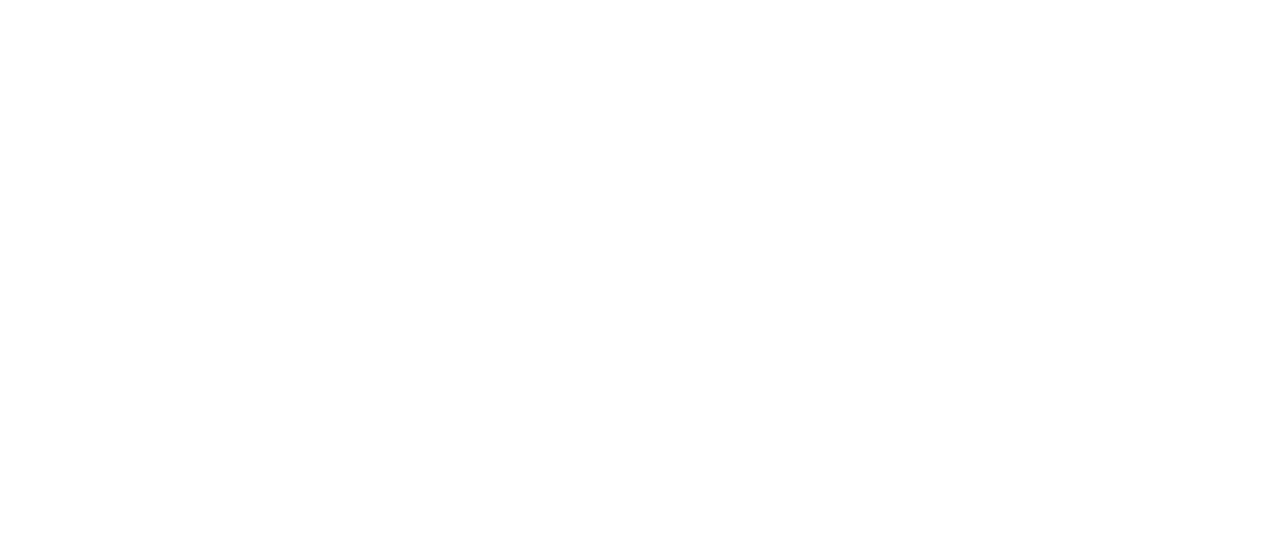 scroll, scrollTop: 0, scrollLeft: 0, axis: both 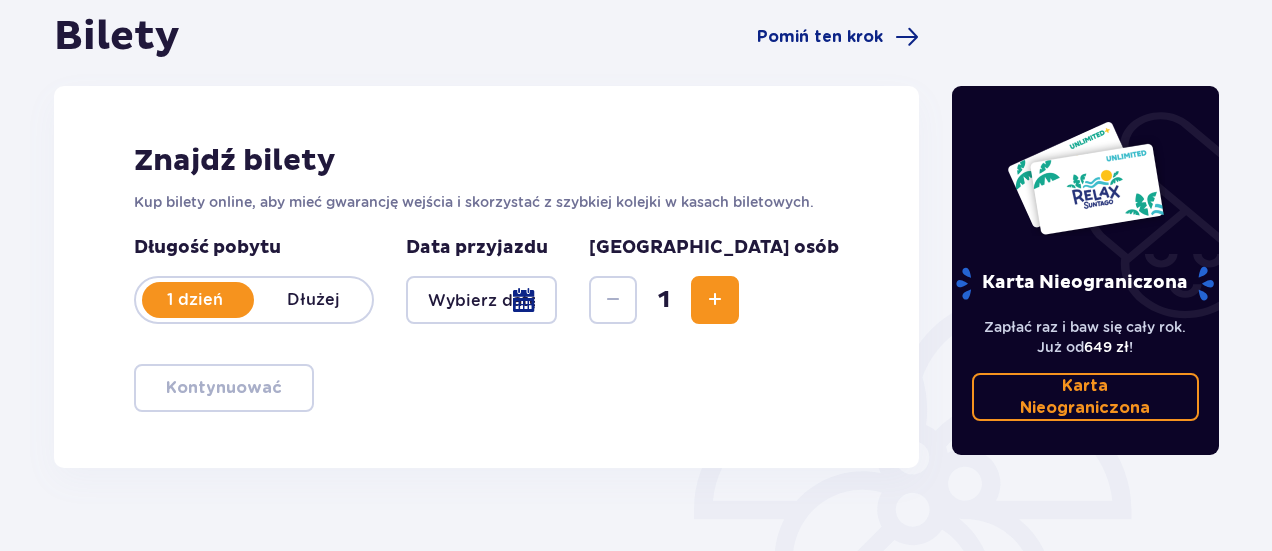 click at bounding box center [481, 300] 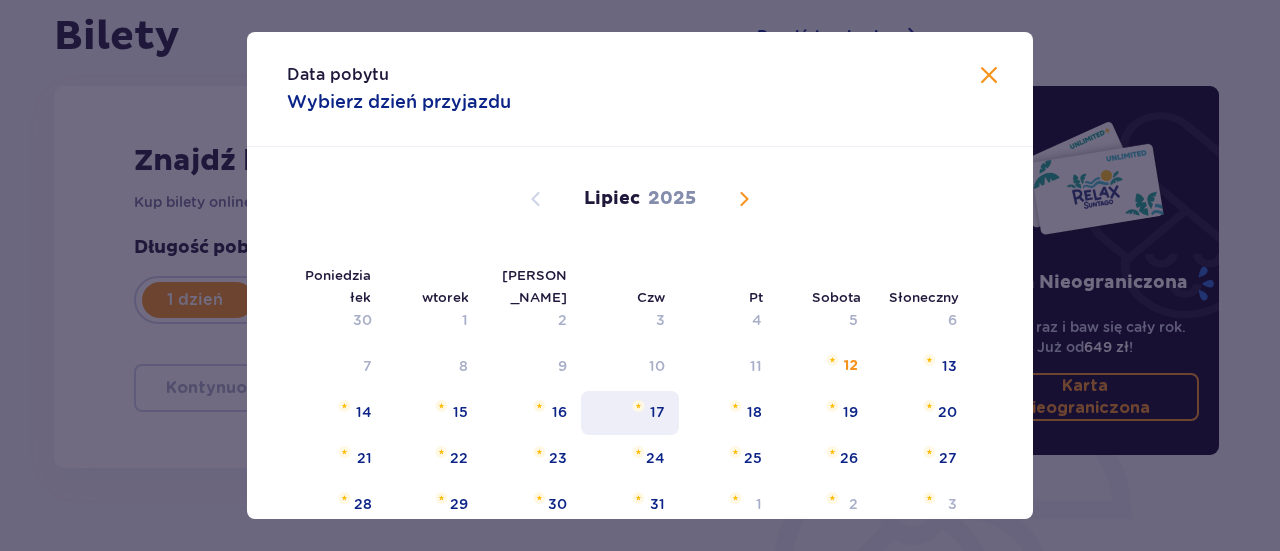 click on "17" at bounding box center [630, 413] 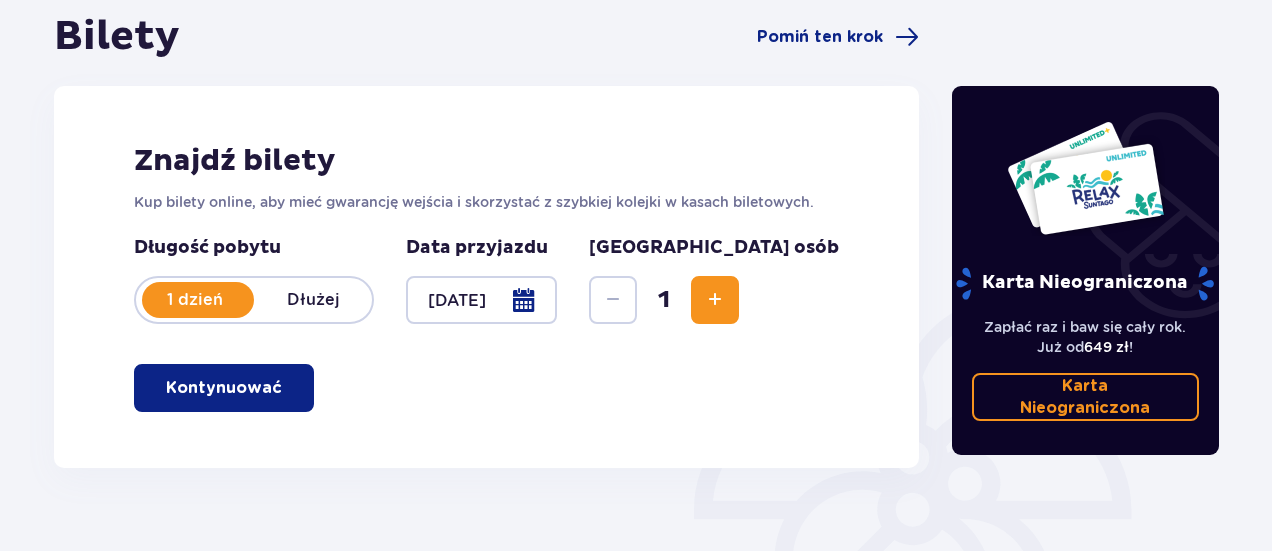 click at bounding box center [715, 300] 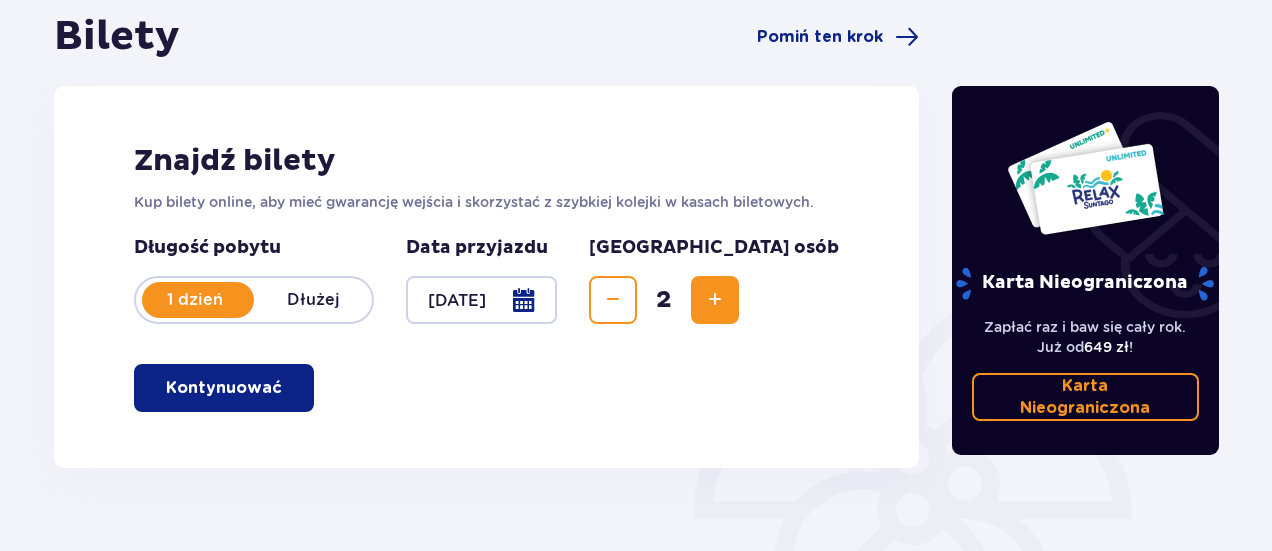 click at bounding box center [715, 300] 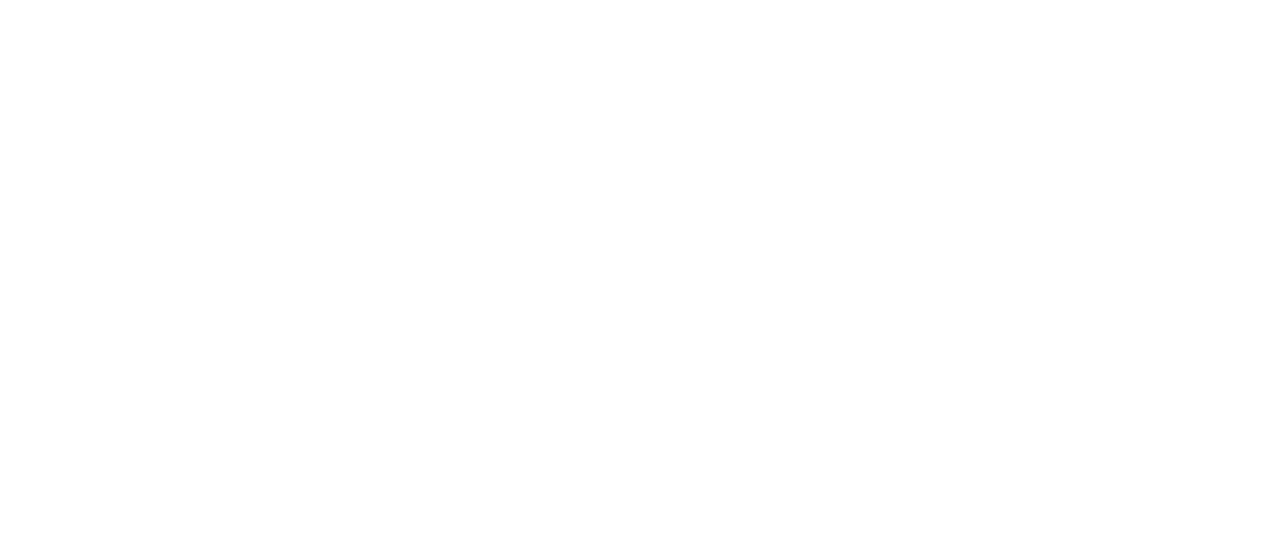 scroll, scrollTop: 0, scrollLeft: 0, axis: both 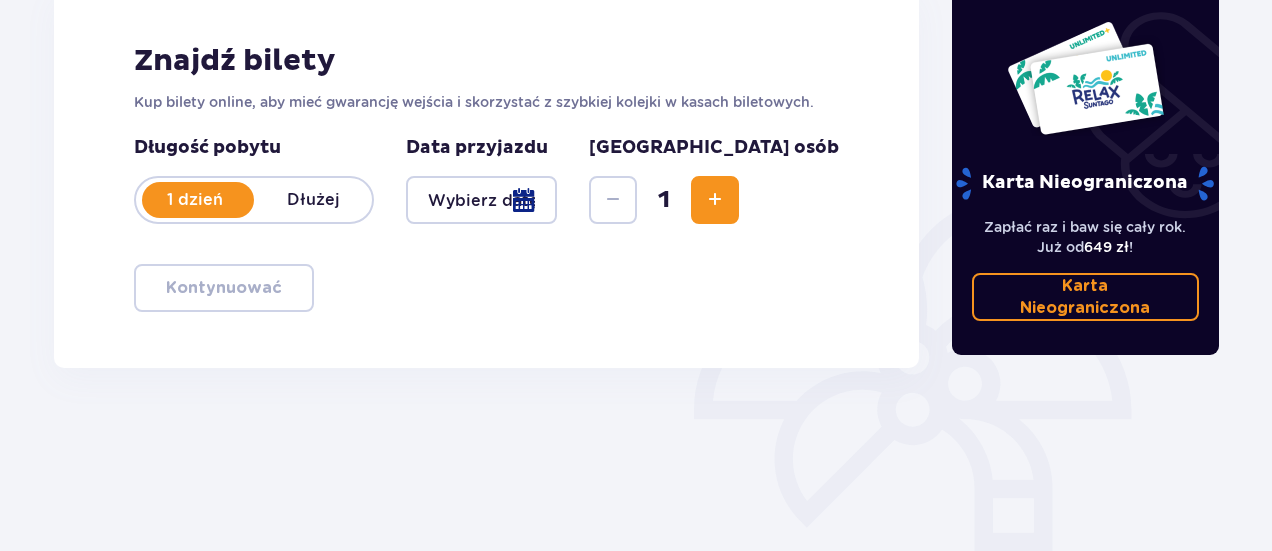 click at bounding box center (481, 200) 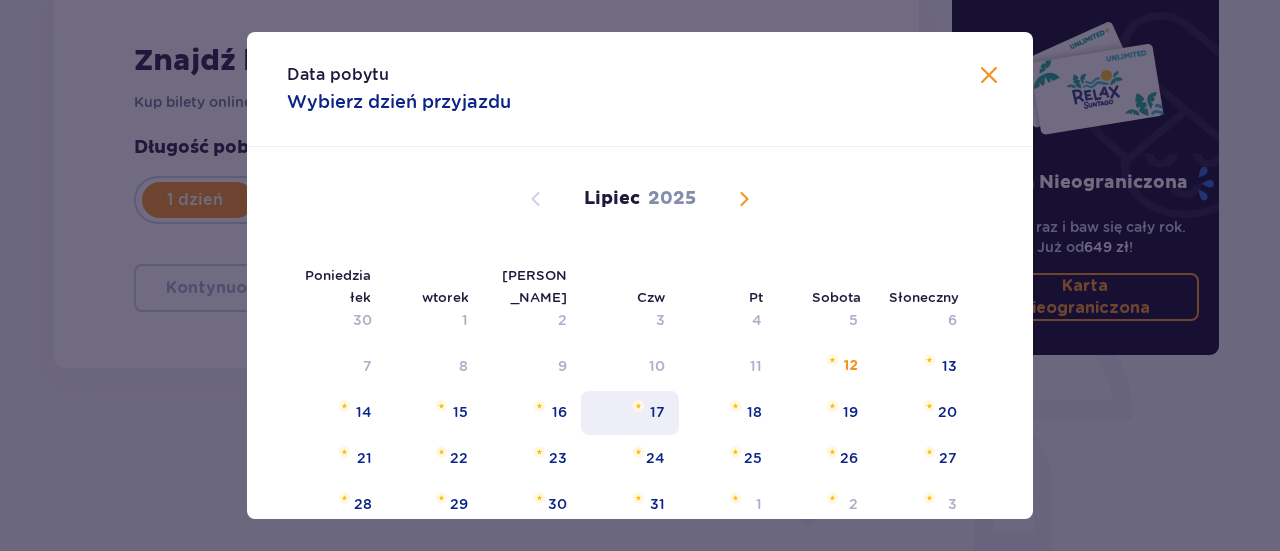 click on "17" at bounding box center (657, 412) 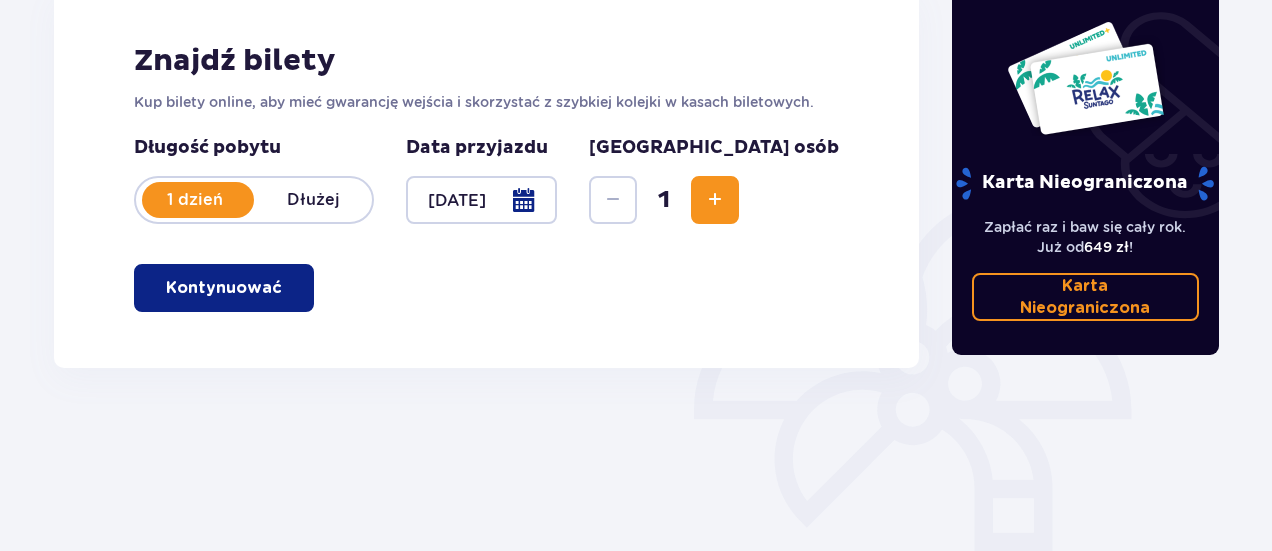 click on "Kontynuować" at bounding box center [224, 288] 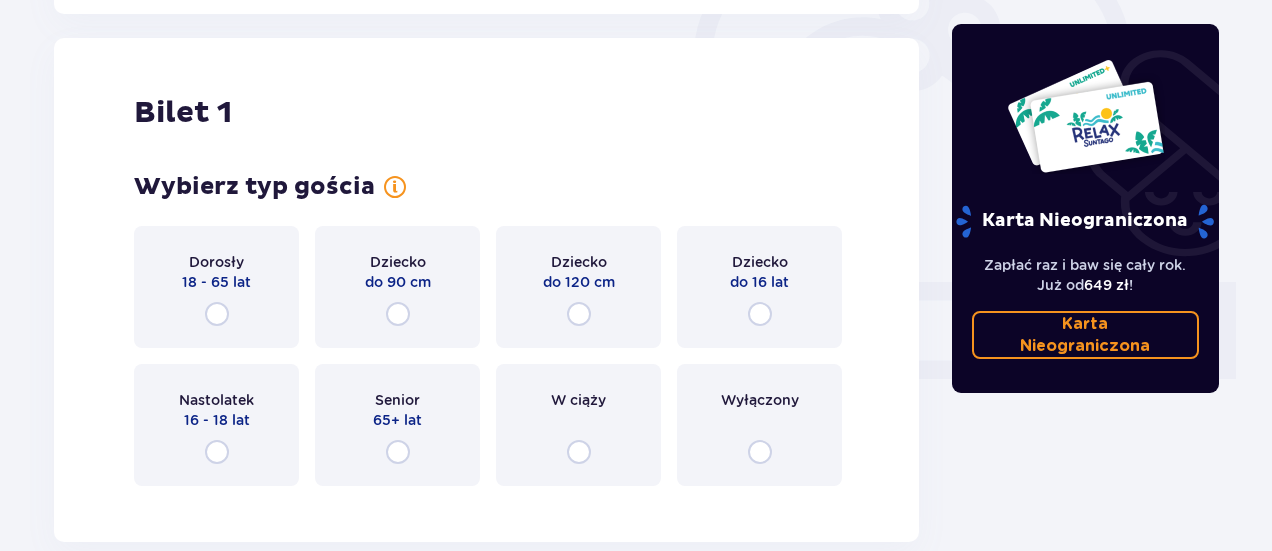 scroll, scrollTop: 668, scrollLeft: 0, axis: vertical 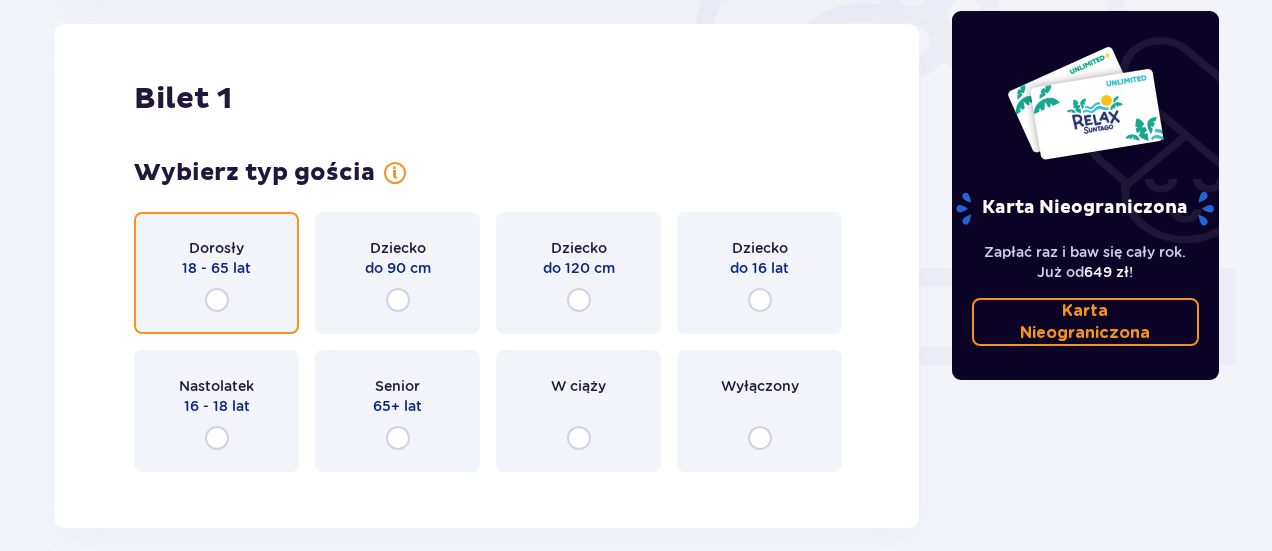 click at bounding box center [217, 300] 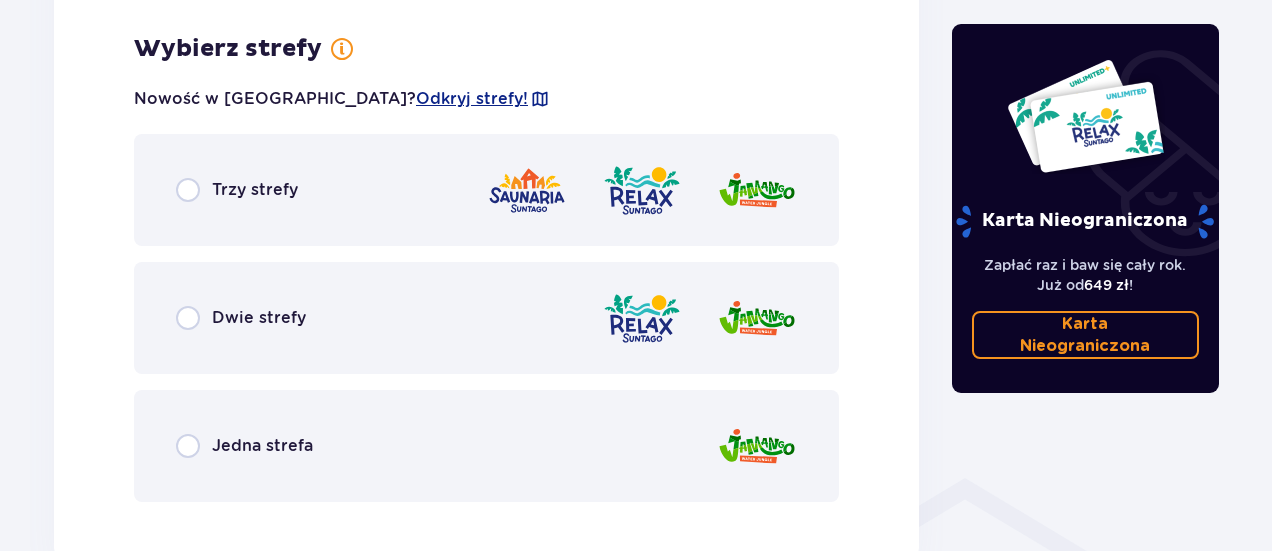 scroll, scrollTop: 1156, scrollLeft: 0, axis: vertical 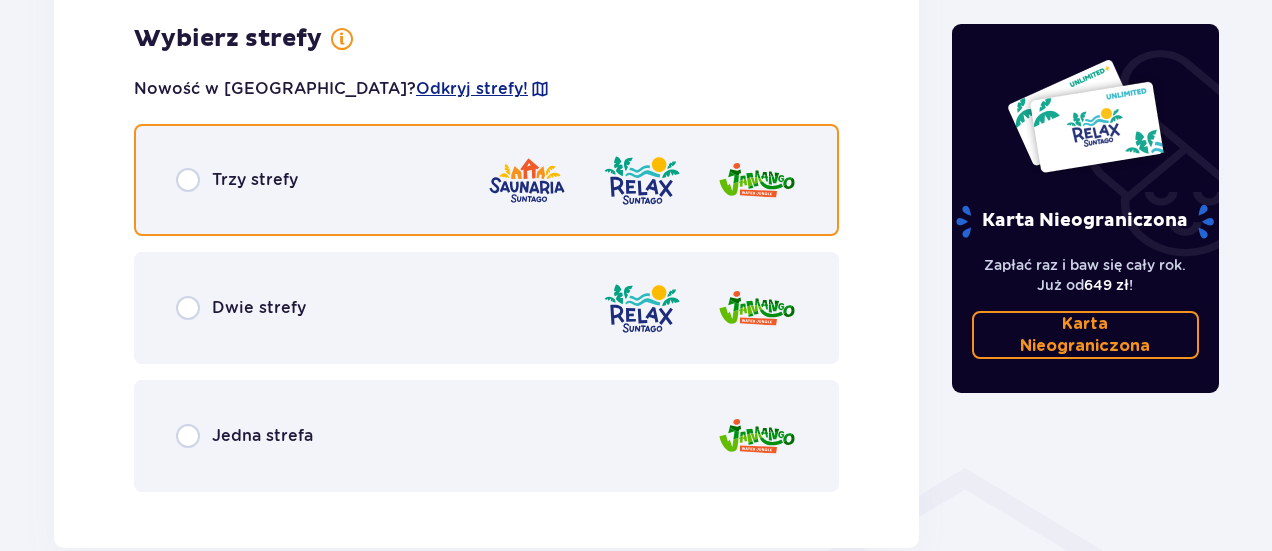 click at bounding box center [188, 180] 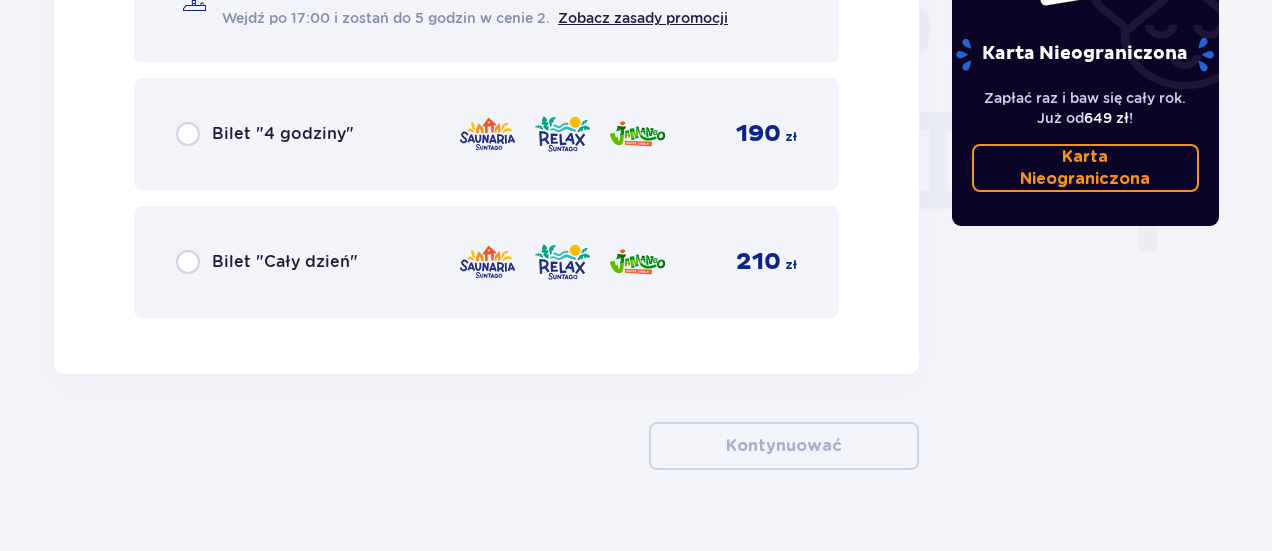 scroll, scrollTop: 1944, scrollLeft: 0, axis: vertical 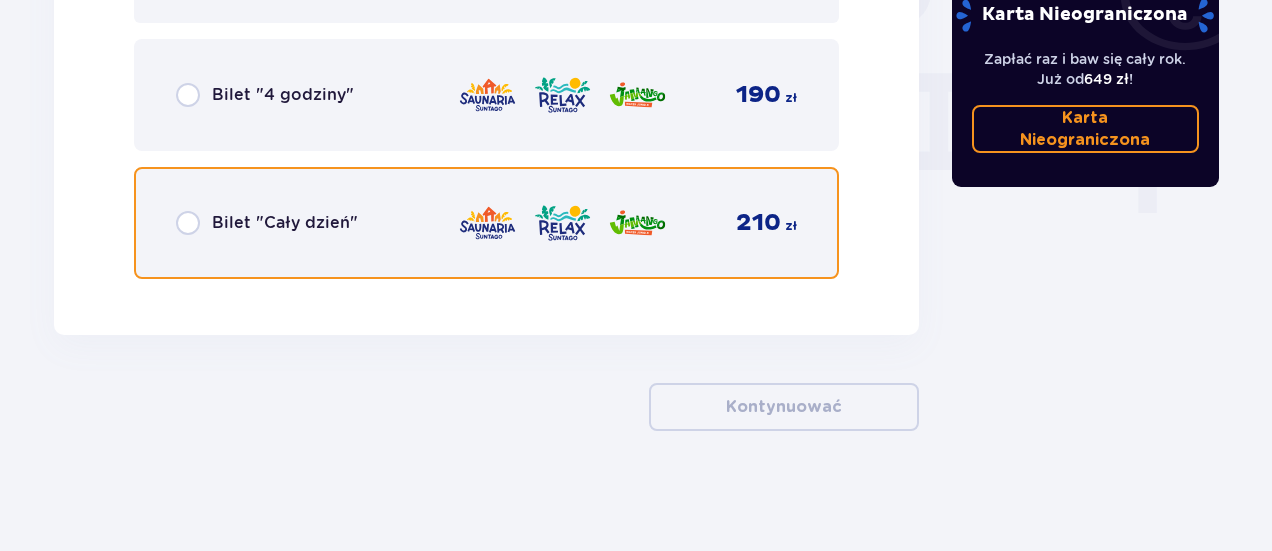 click at bounding box center (188, 223) 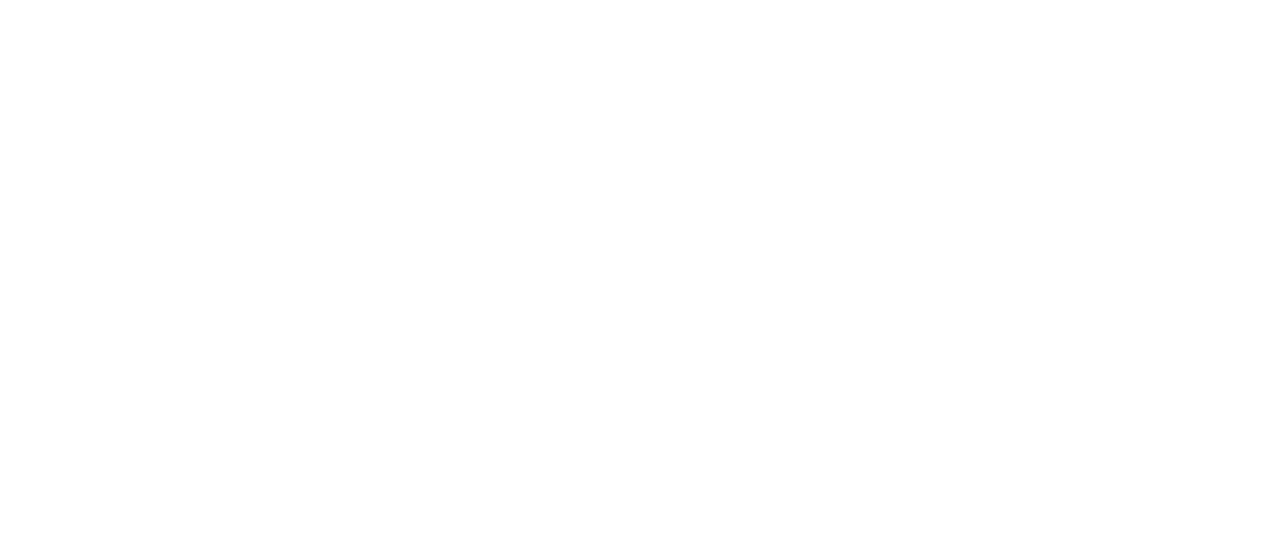 scroll, scrollTop: 0, scrollLeft: 0, axis: both 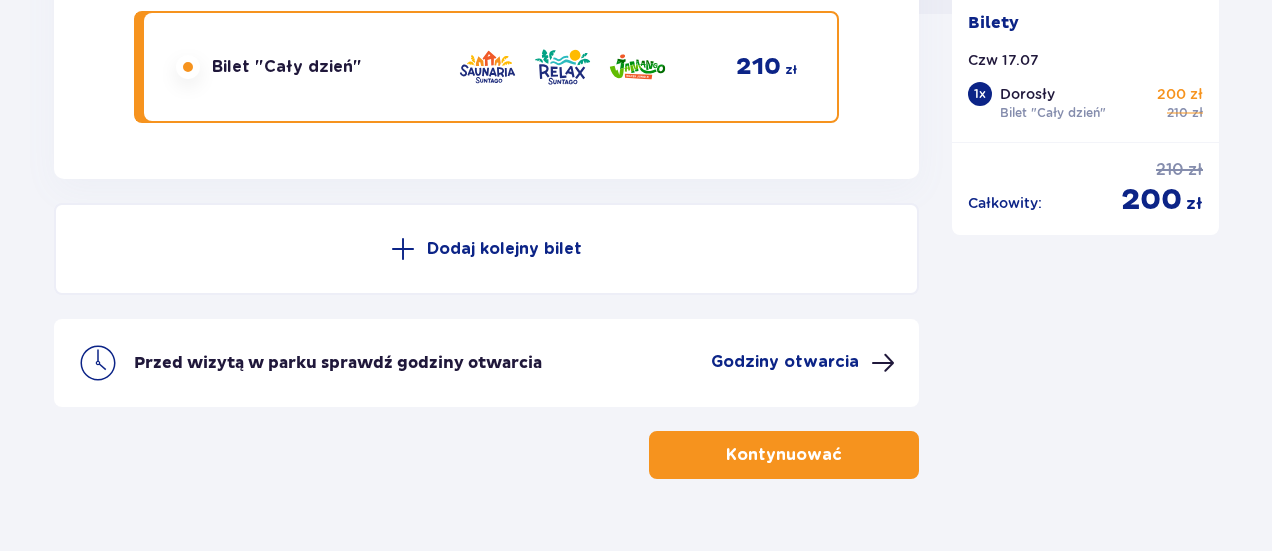 click at bounding box center (403, 249) 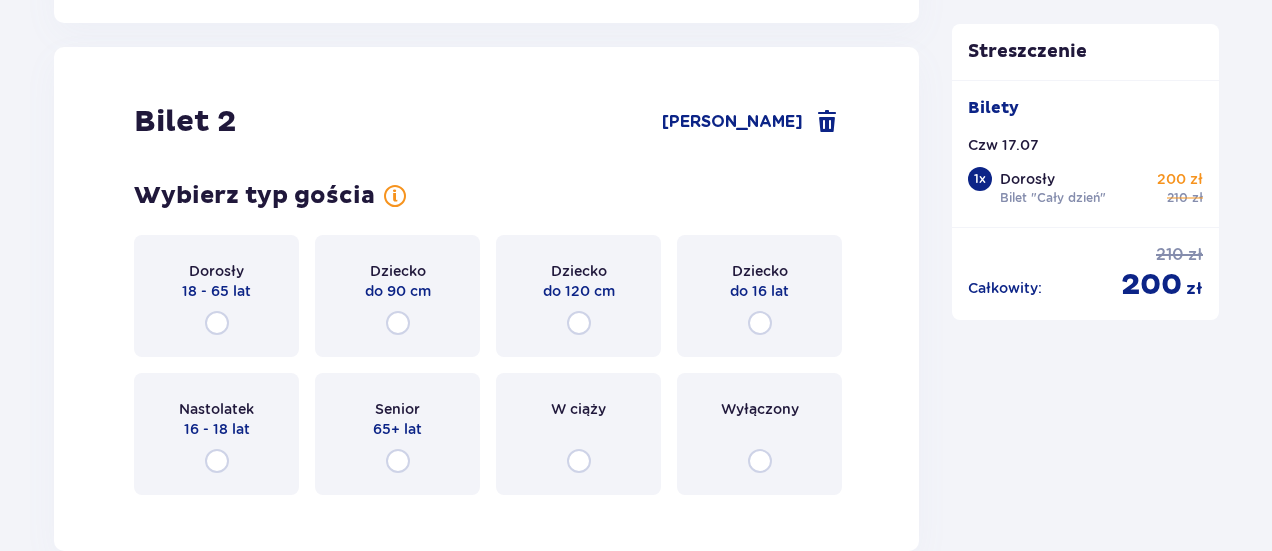 scroll, scrollTop: 2279, scrollLeft: 0, axis: vertical 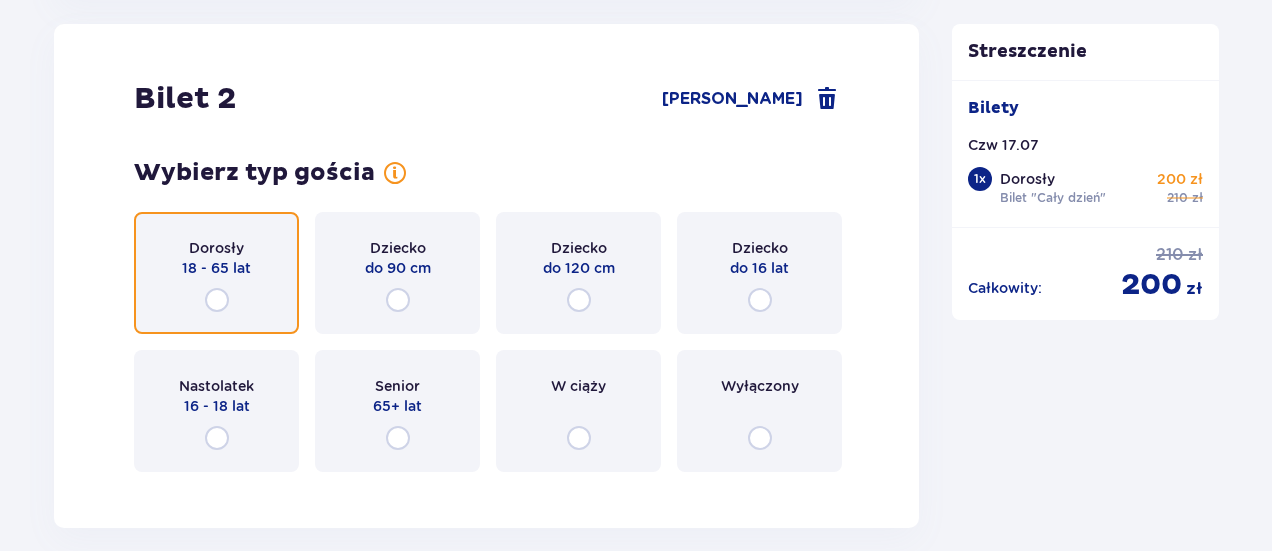 click at bounding box center (217, 300) 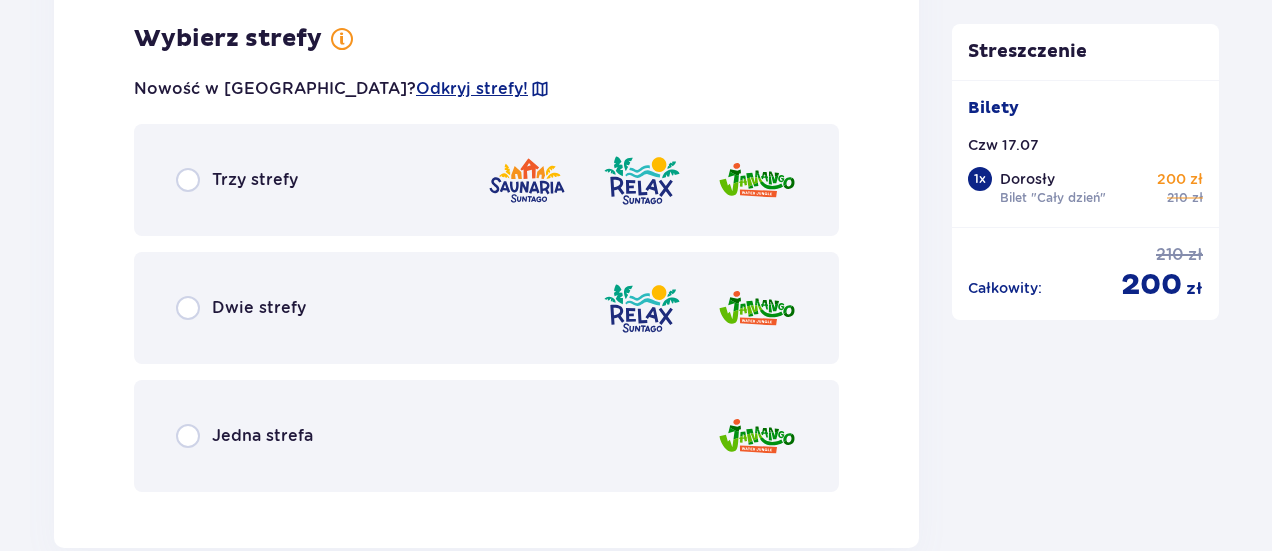 scroll, scrollTop: 2776, scrollLeft: 0, axis: vertical 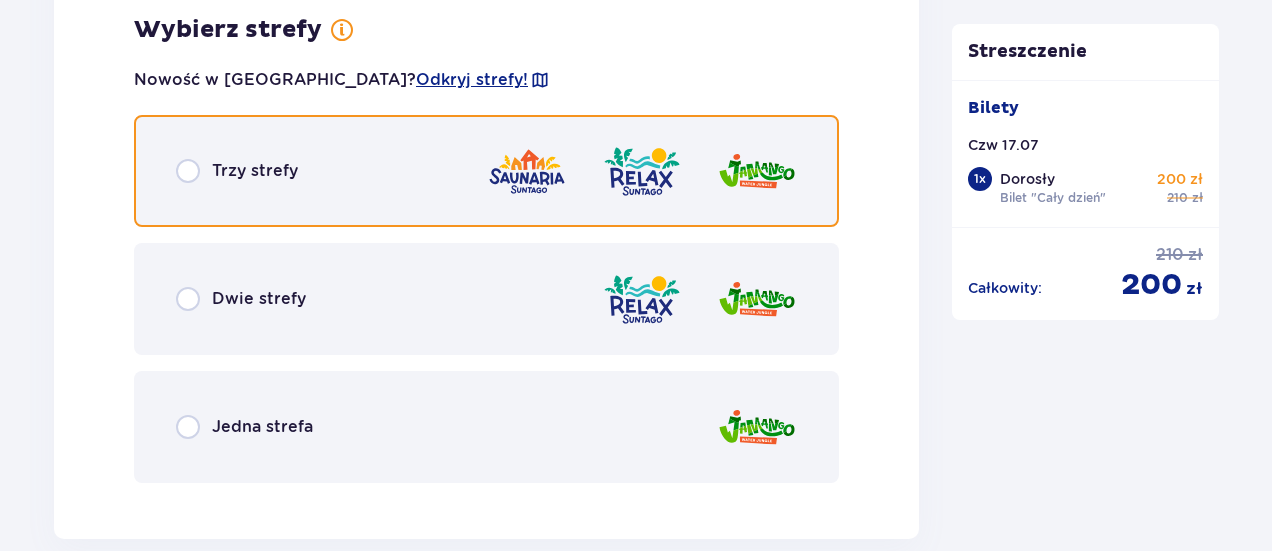 click at bounding box center (188, 171) 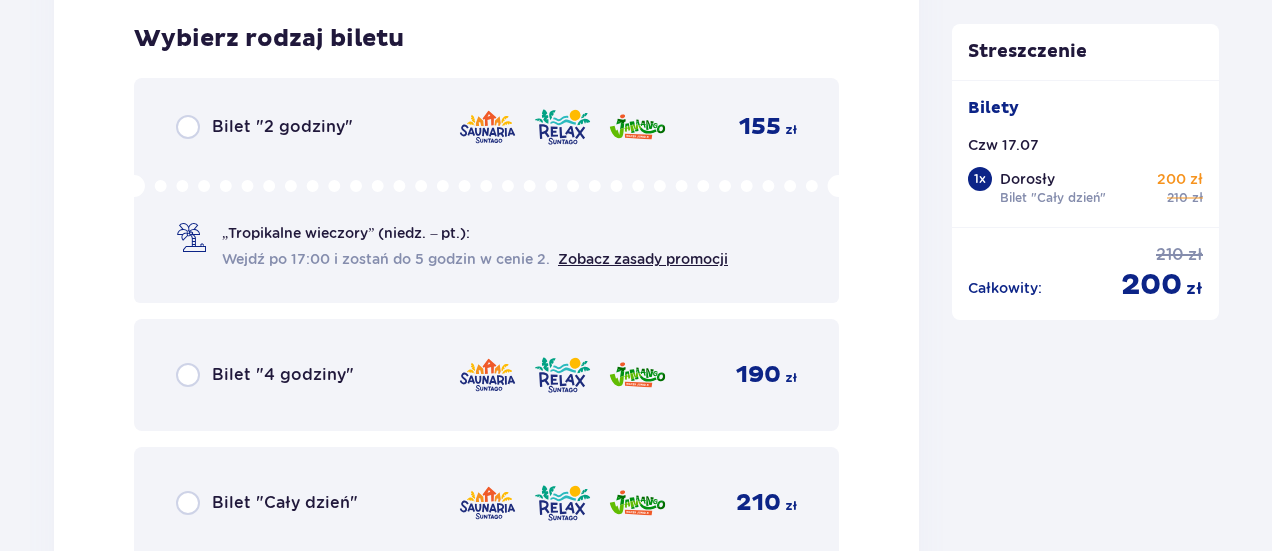 scroll, scrollTop: 3475, scrollLeft: 0, axis: vertical 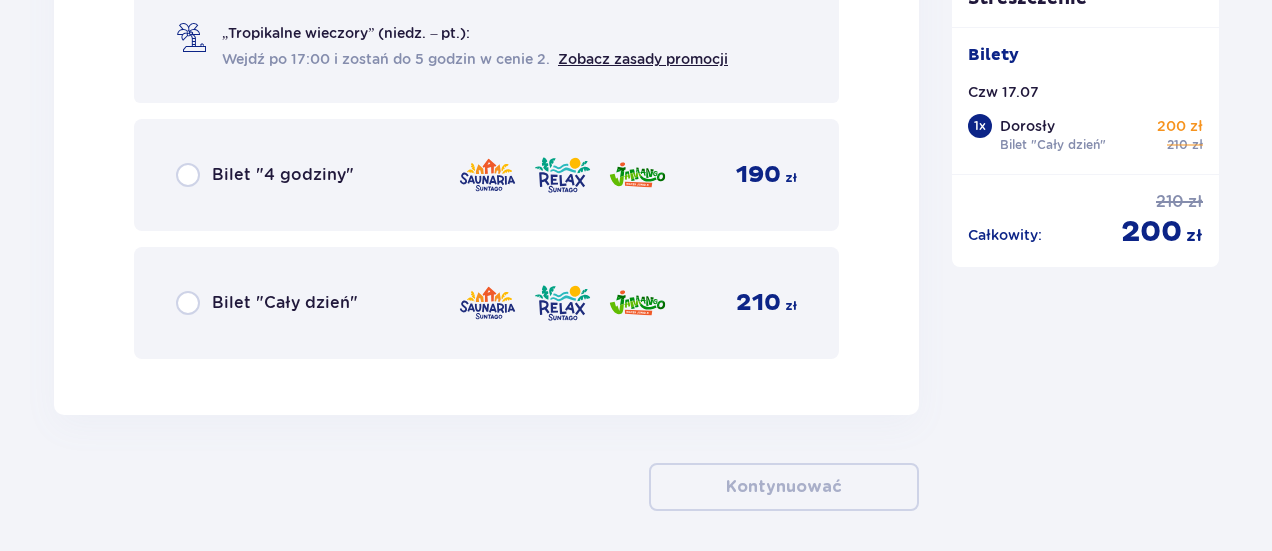 click on "Bilet "Cały dzień"" at bounding box center (267, 303) 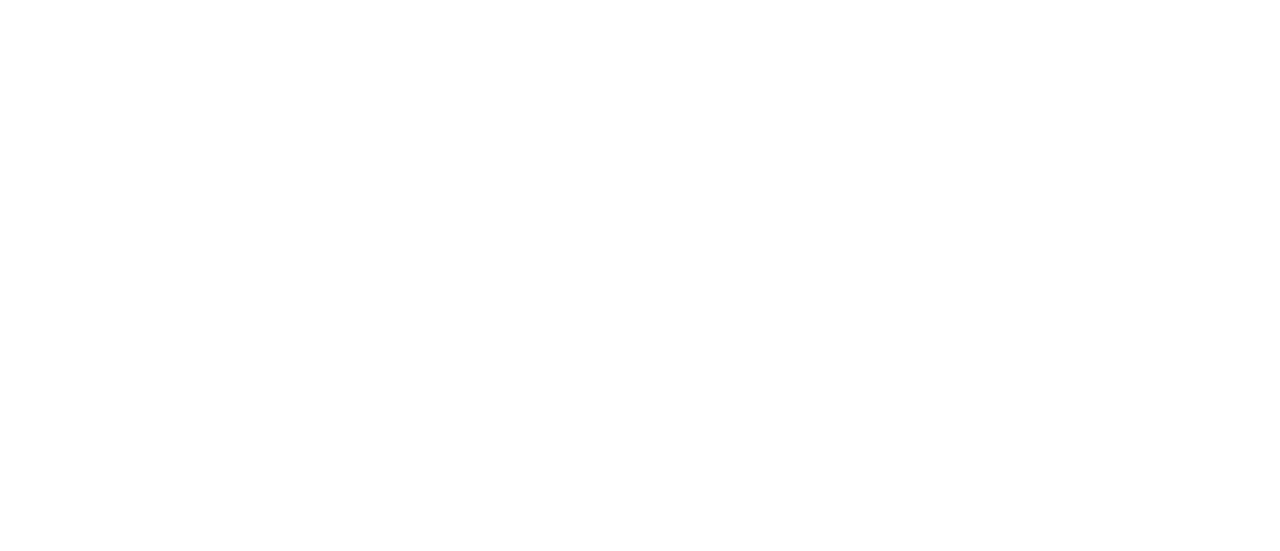 scroll, scrollTop: 0, scrollLeft: 0, axis: both 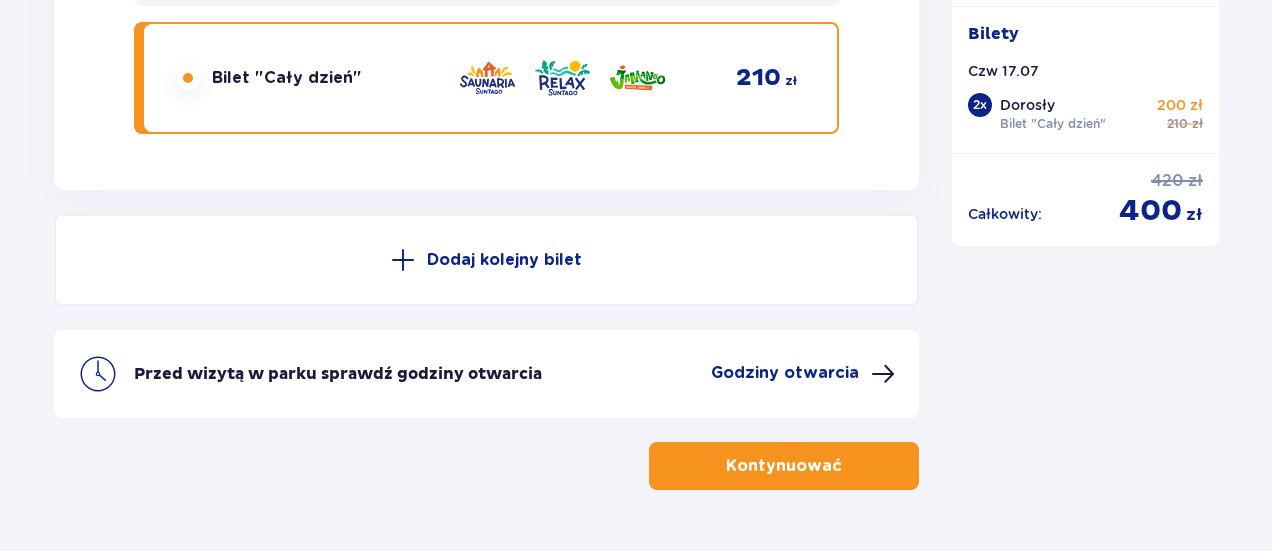 click at bounding box center (403, 260) 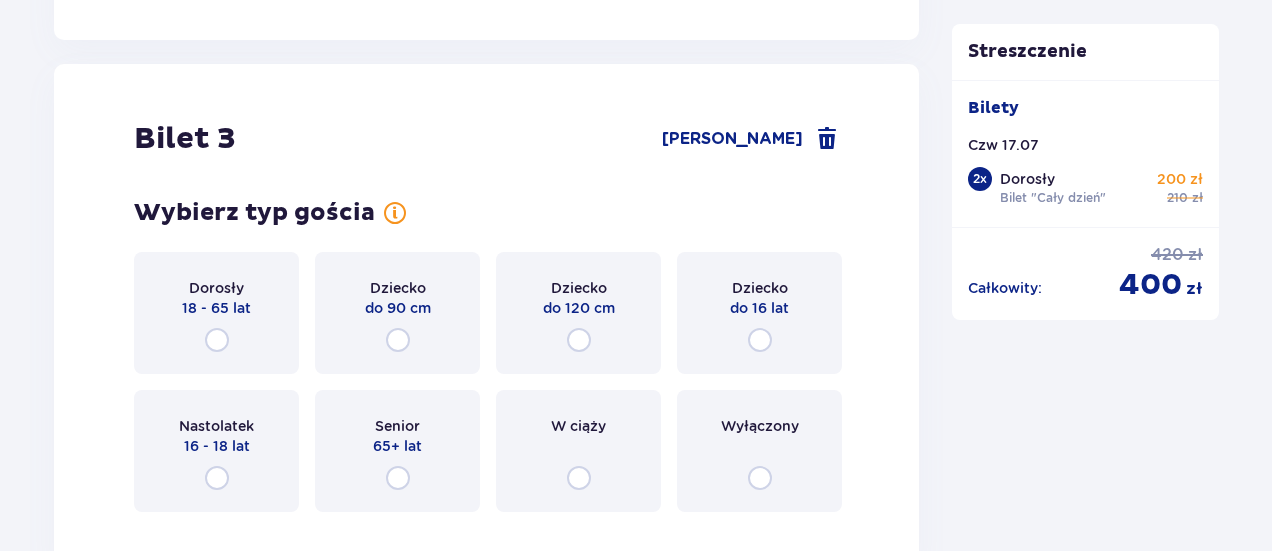 scroll, scrollTop: 4132, scrollLeft: 0, axis: vertical 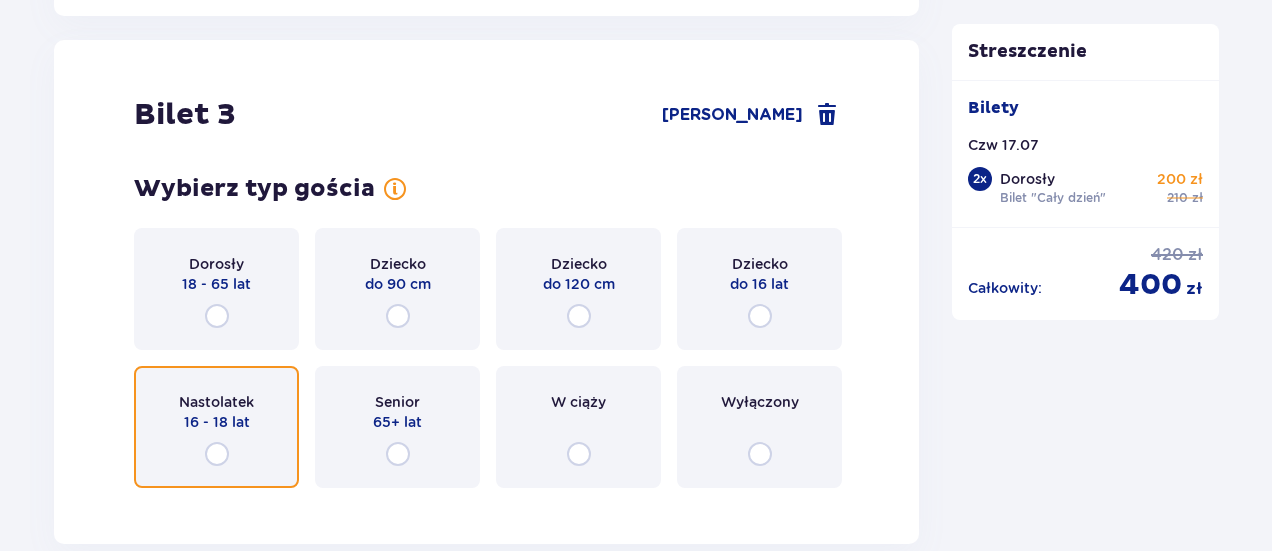 click at bounding box center [217, 454] 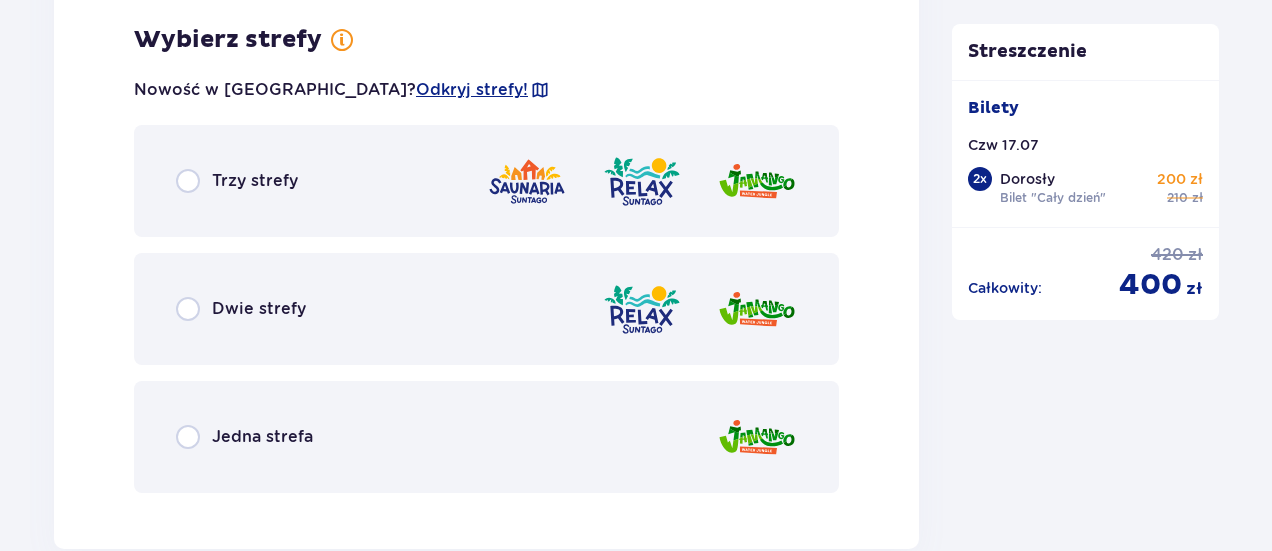 scroll, scrollTop: 4636, scrollLeft: 0, axis: vertical 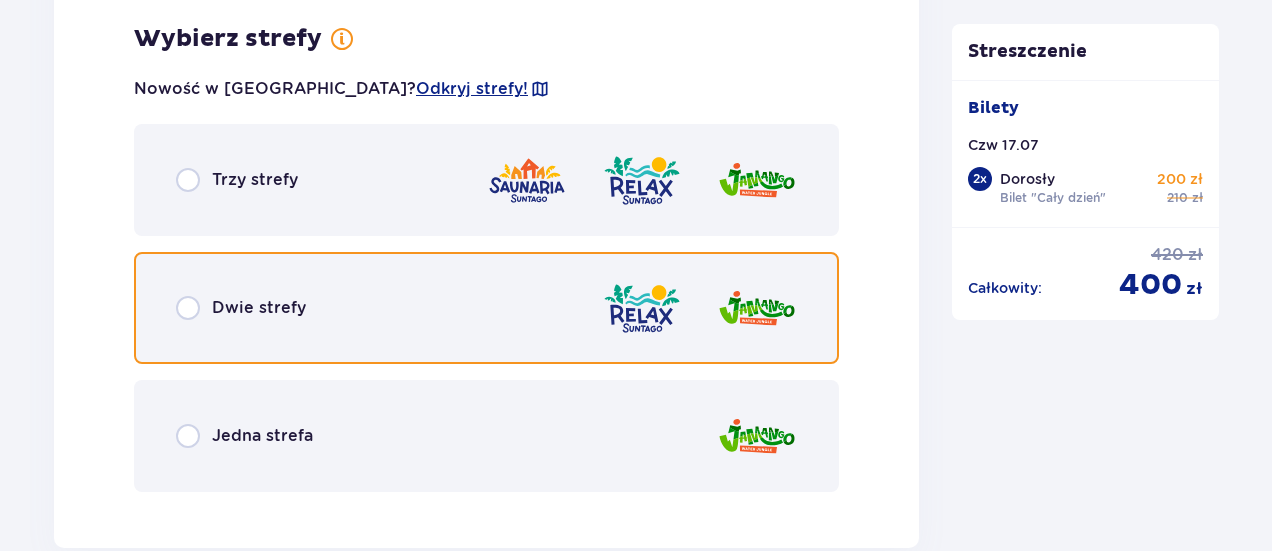 click at bounding box center (188, 308) 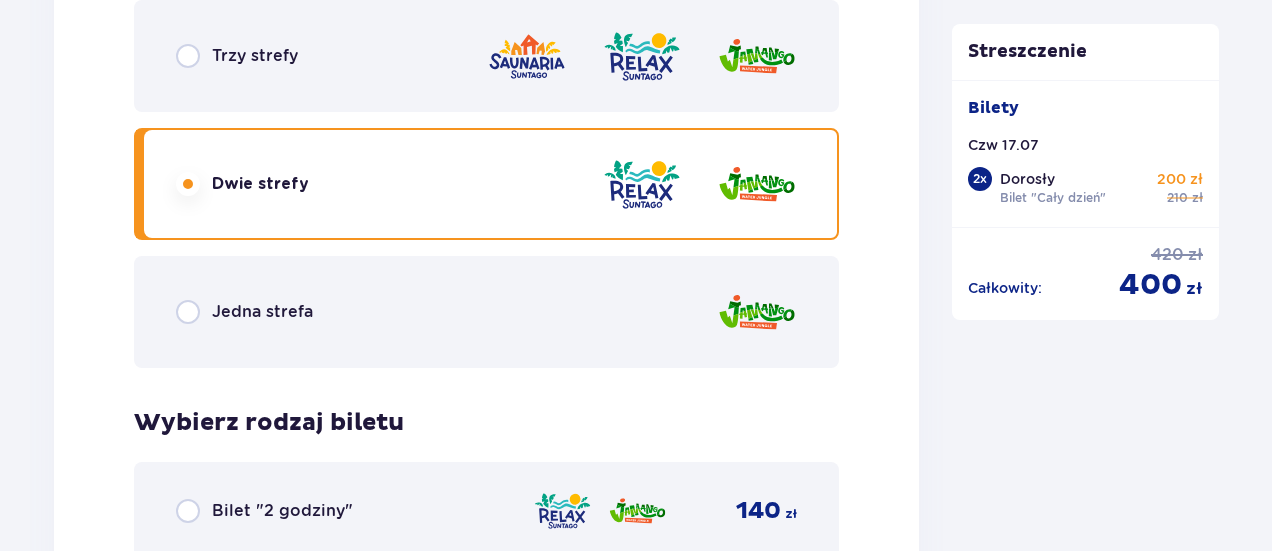 scroll, scrollTop: 4744, scrollLeft: 0, axis: vertical 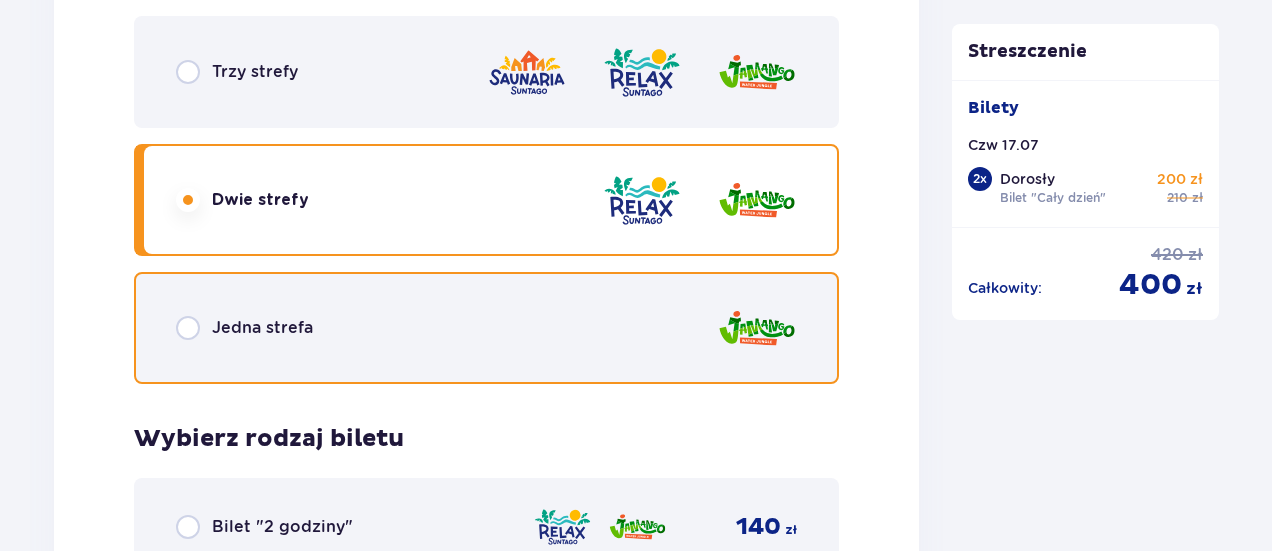 click at bounding box center [188, 328] 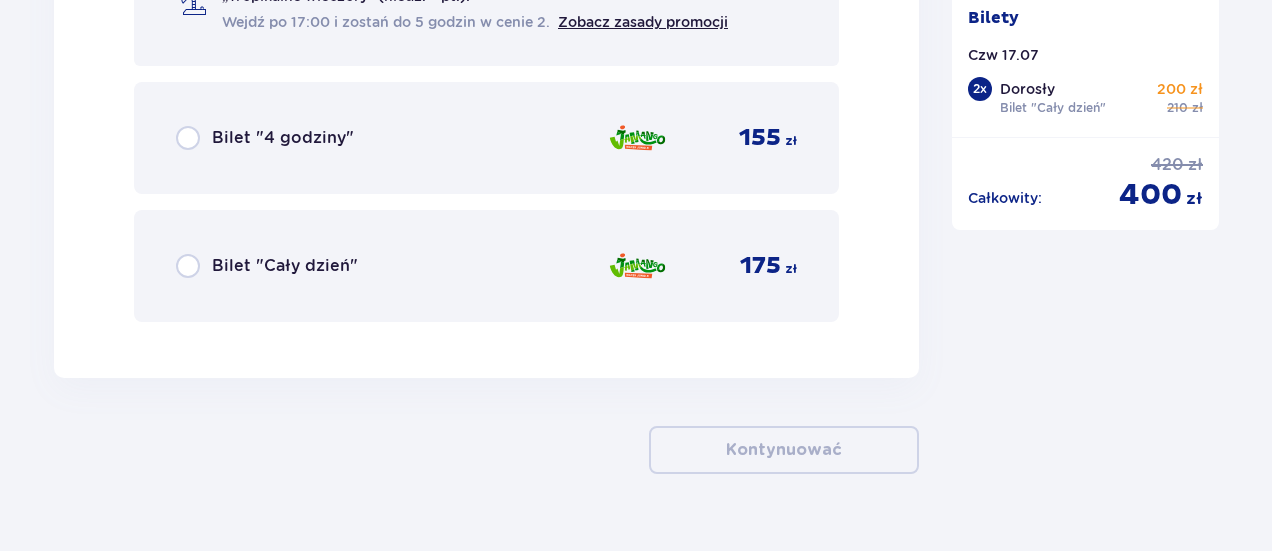 scroll, scrollTop: 5424, scrollLeft: 0, axis: vertical 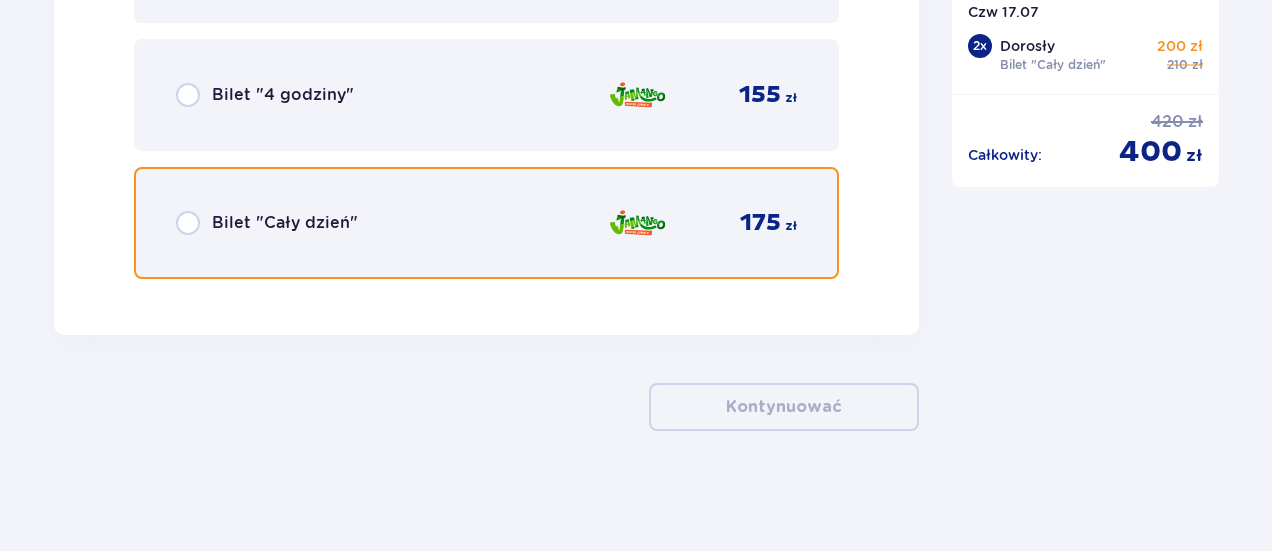 click at bounding box center [188, 223] 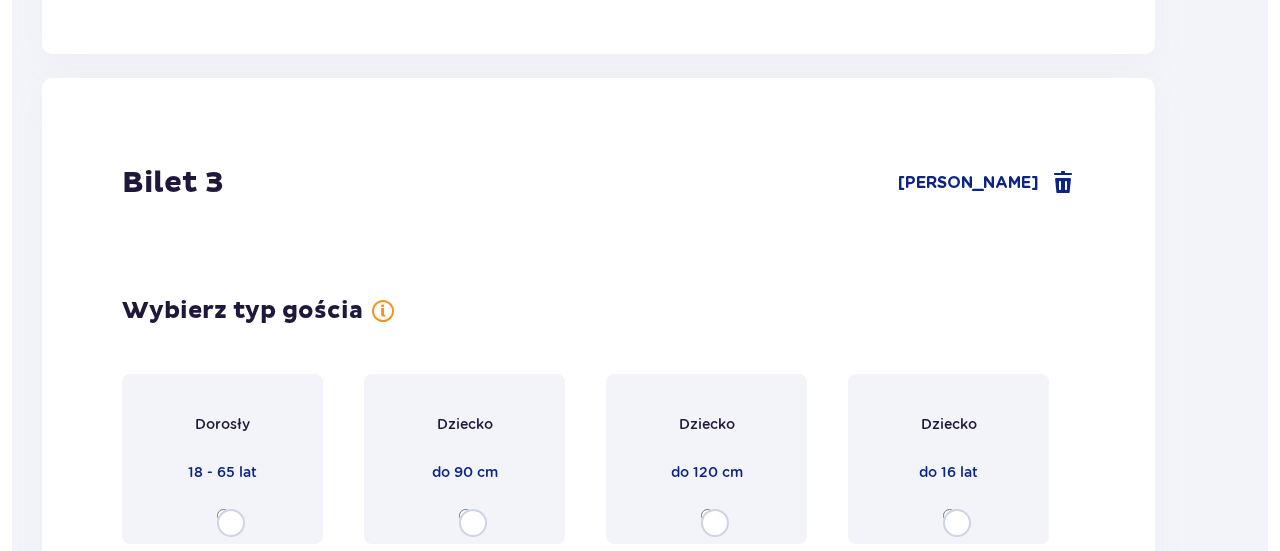 scroll, scrollTop: 0, scrollLeft: 0, axis: both 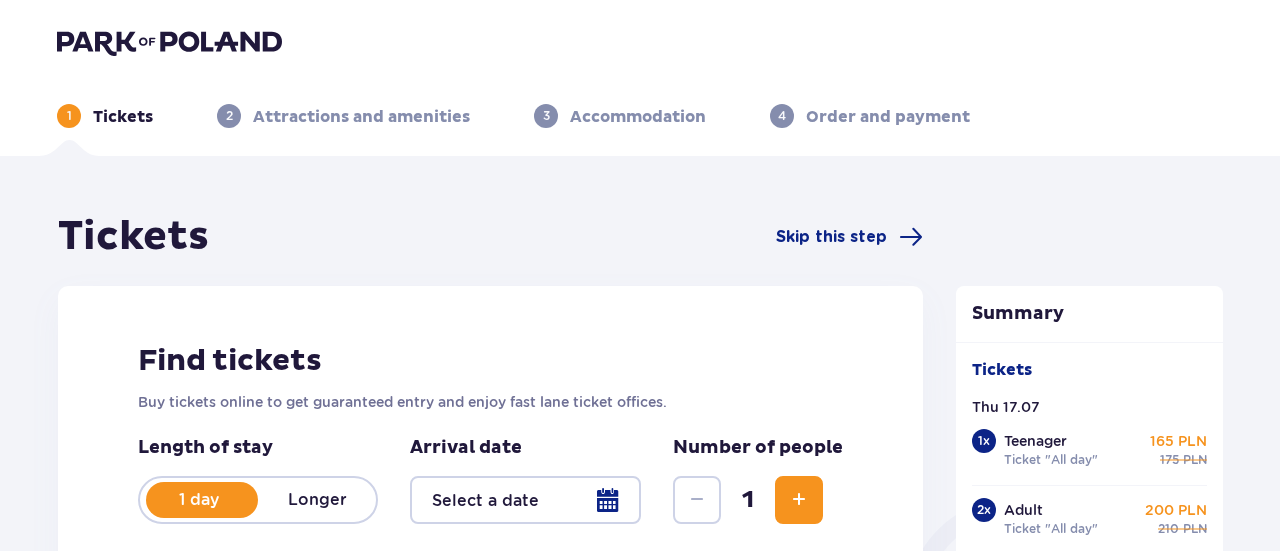 type on "[DATE]" 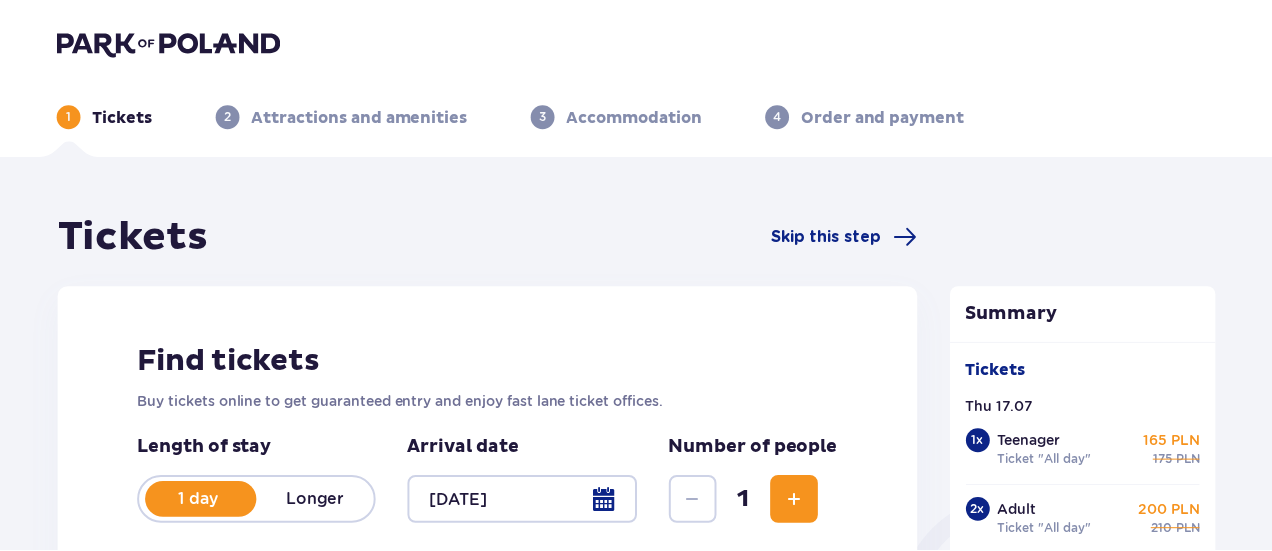 scroll, scrollTop: 536, scrollLeft: 0, axis: vertical 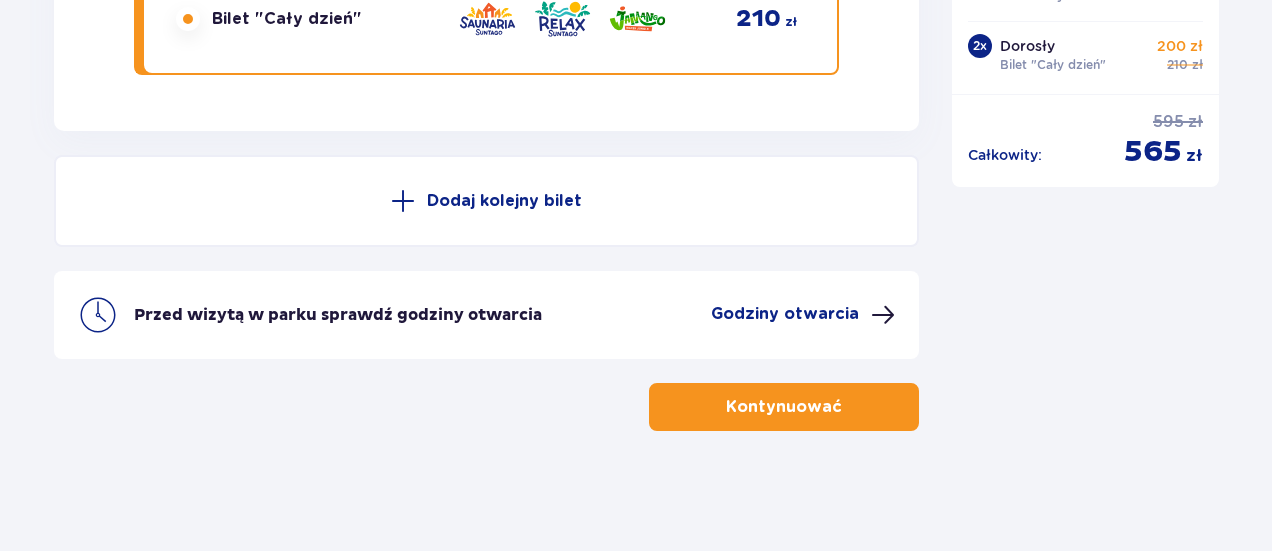 click at bounding box center (403, 201) 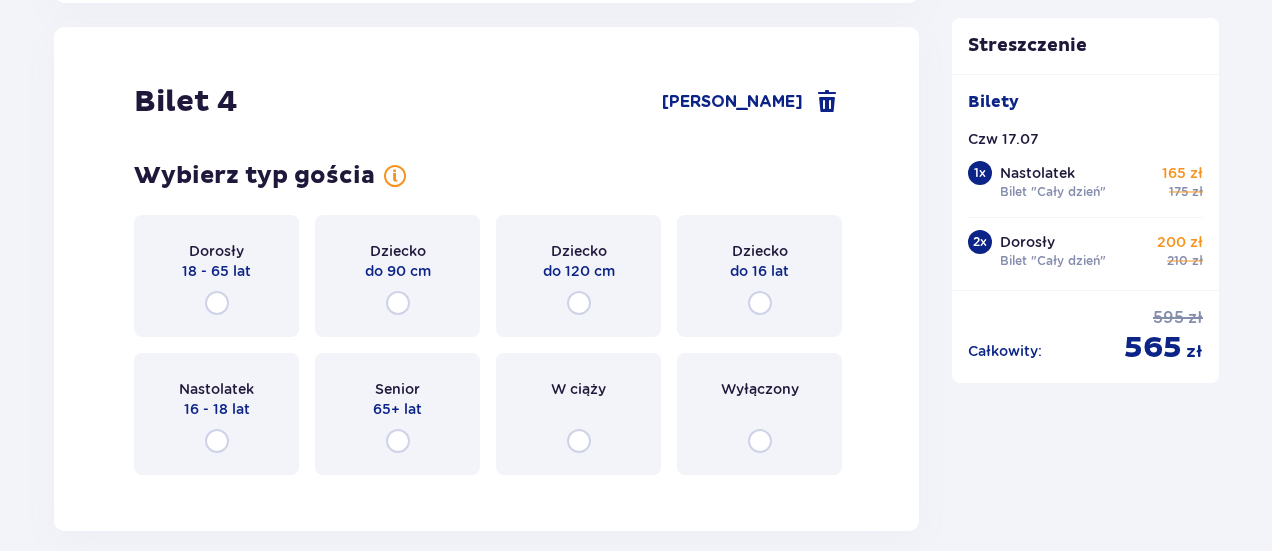 scroll, scrollTop: 5759, scrollLeft: 0, axis: vertical 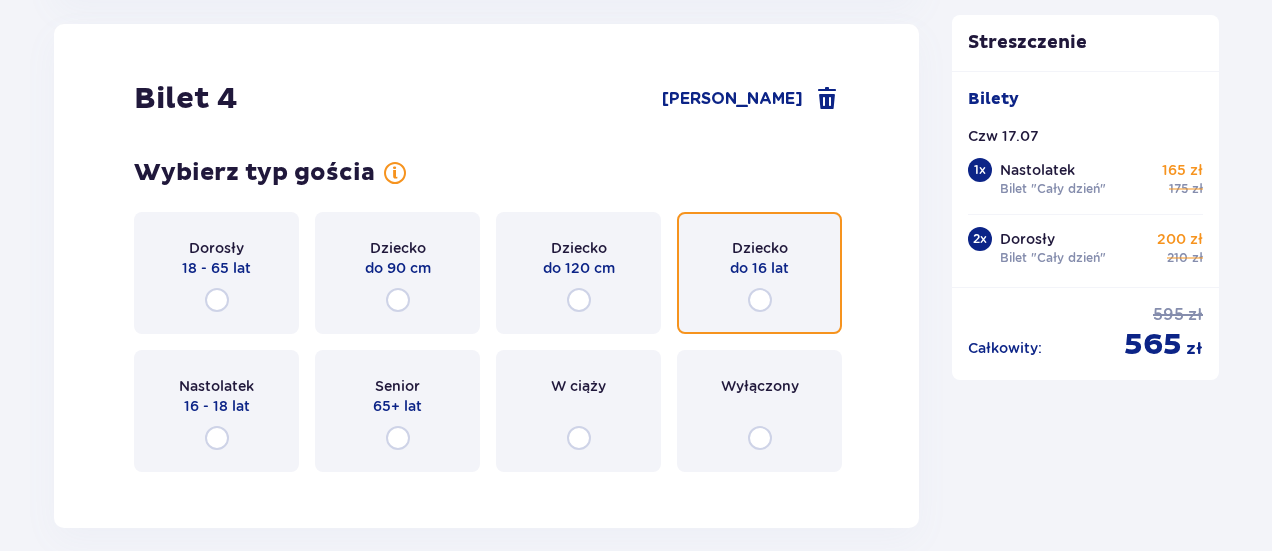 click at bounding box center [760, 300] 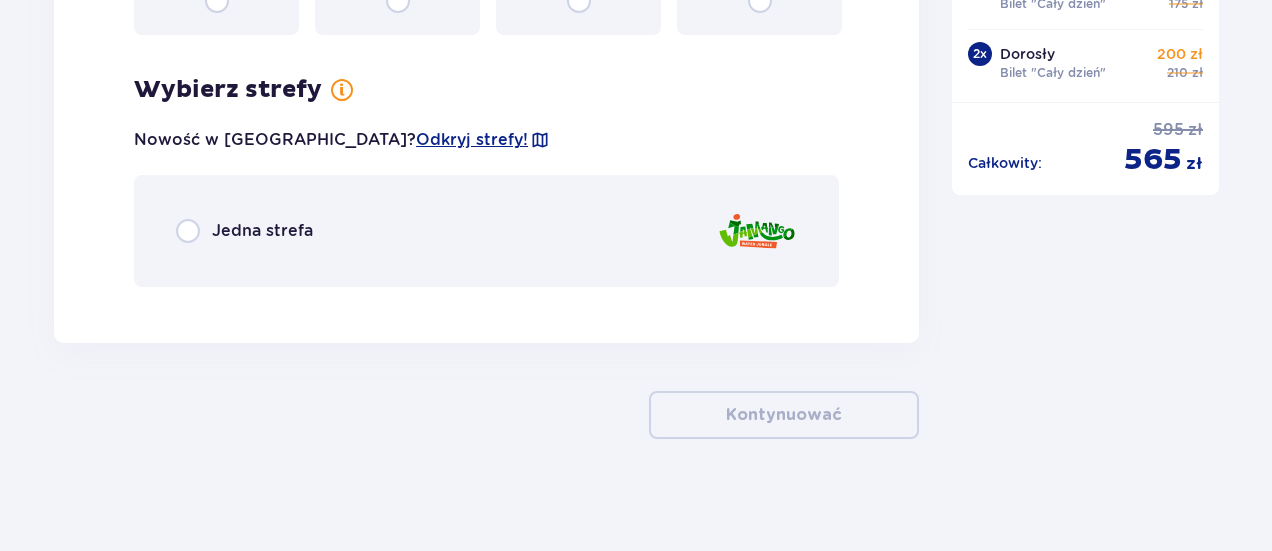 scroll, scrollTop: 6204, scrollLeft: 0, axis: vertical 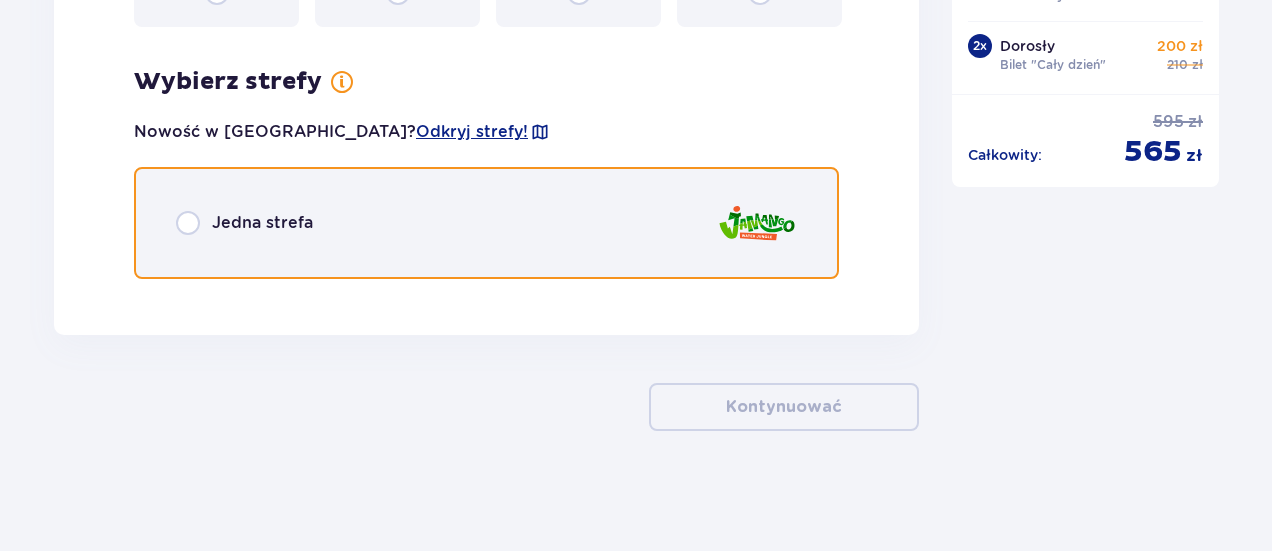 click at bounding box center [188, 223] 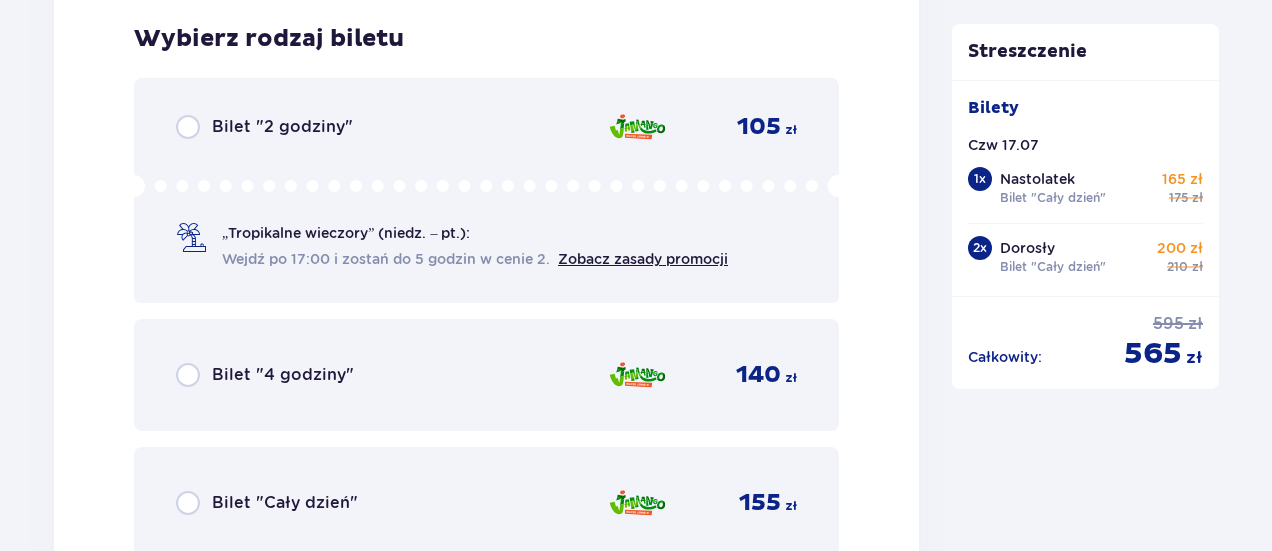 scroll, scrollTop: 6778, scrollLeft: 0, axis: vertical 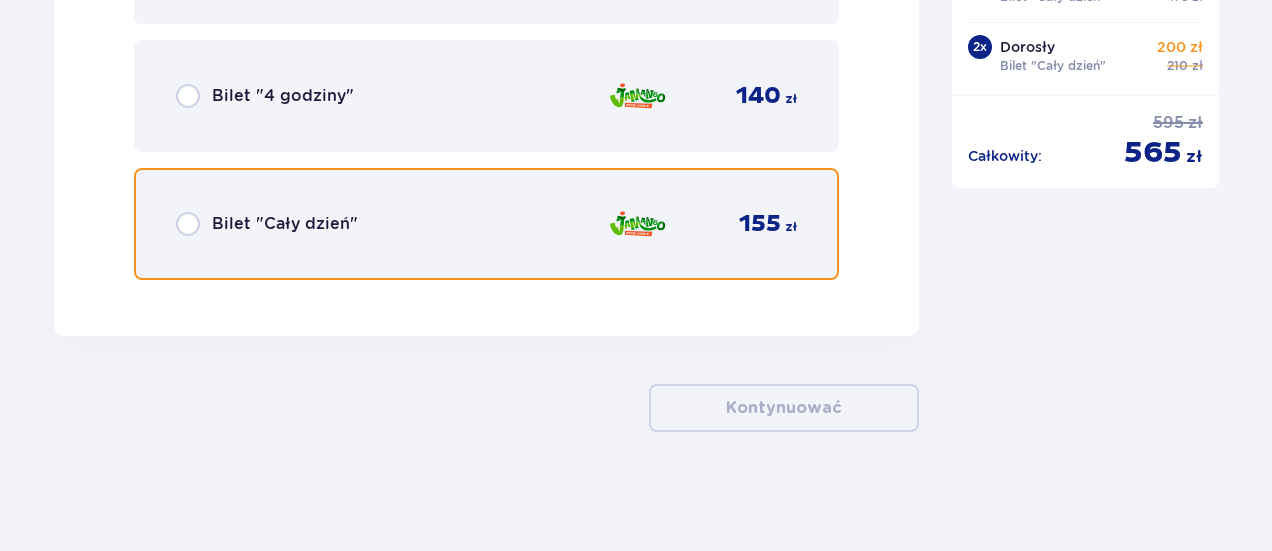 click at bounding box center [188, 224] 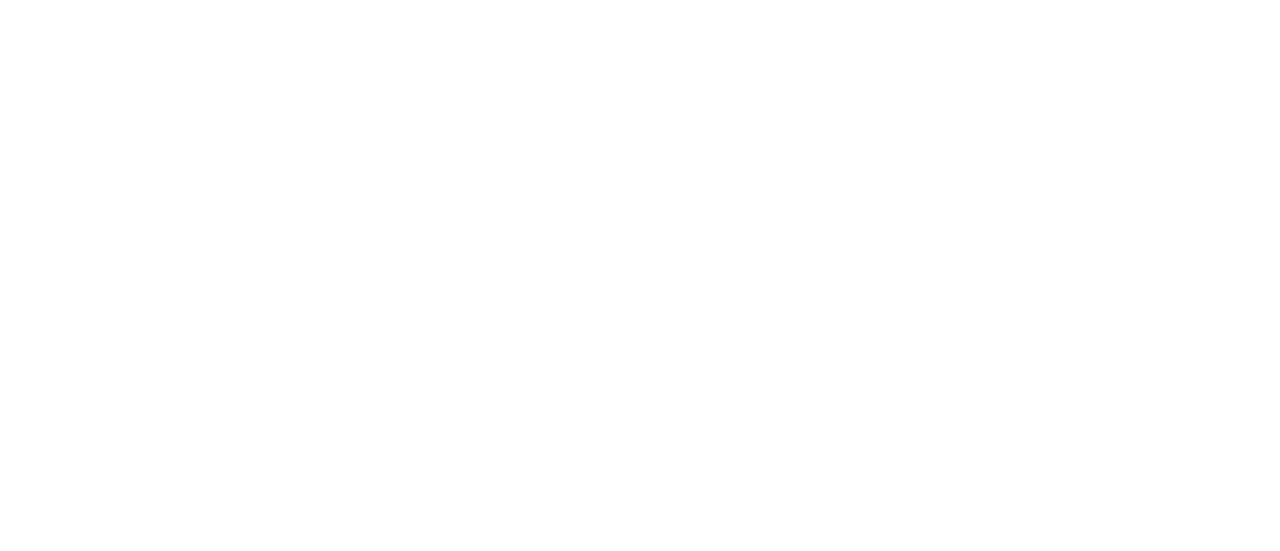 scroll, scrollTop: 0, scrollLeft: 0, axis: both 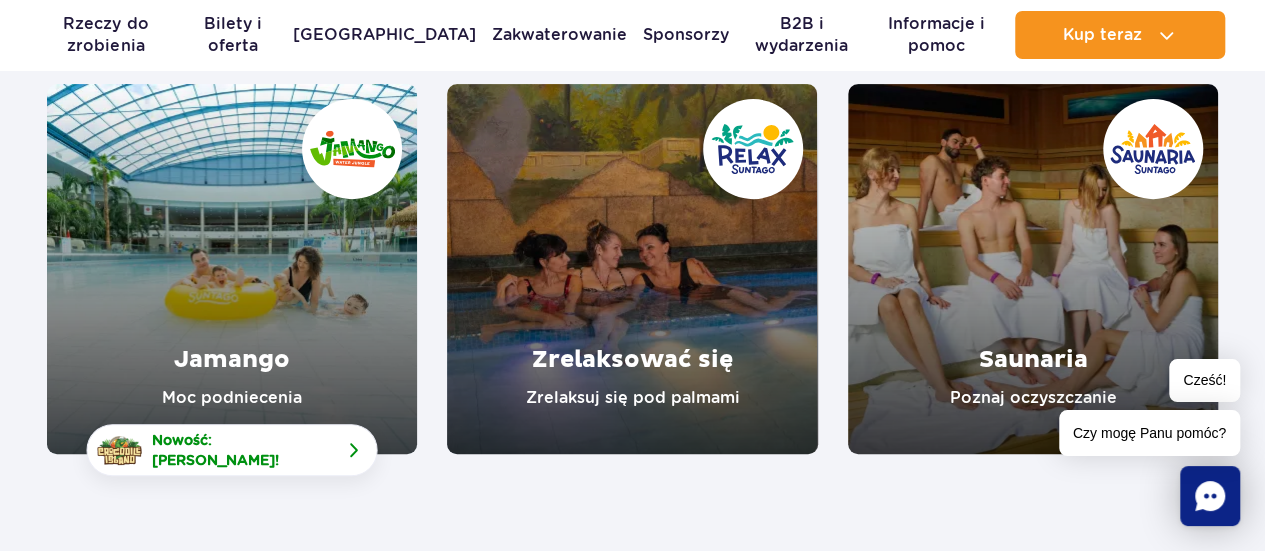 click at bounding box center (1033, 269) 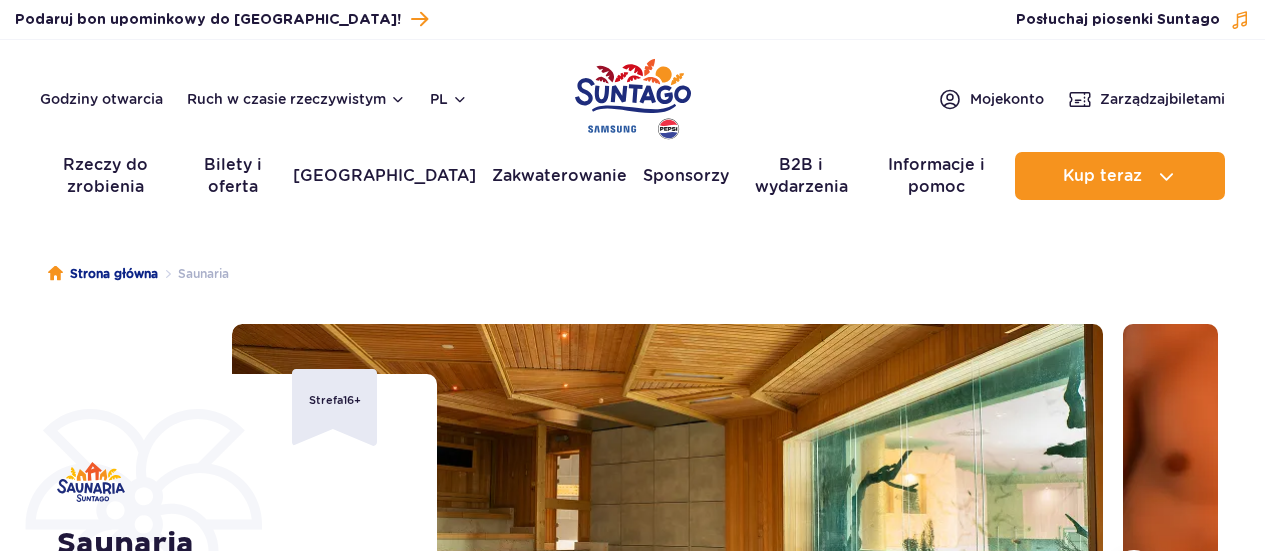 scroll, scrollTop: 0, scrollLeft: 0, axis: both 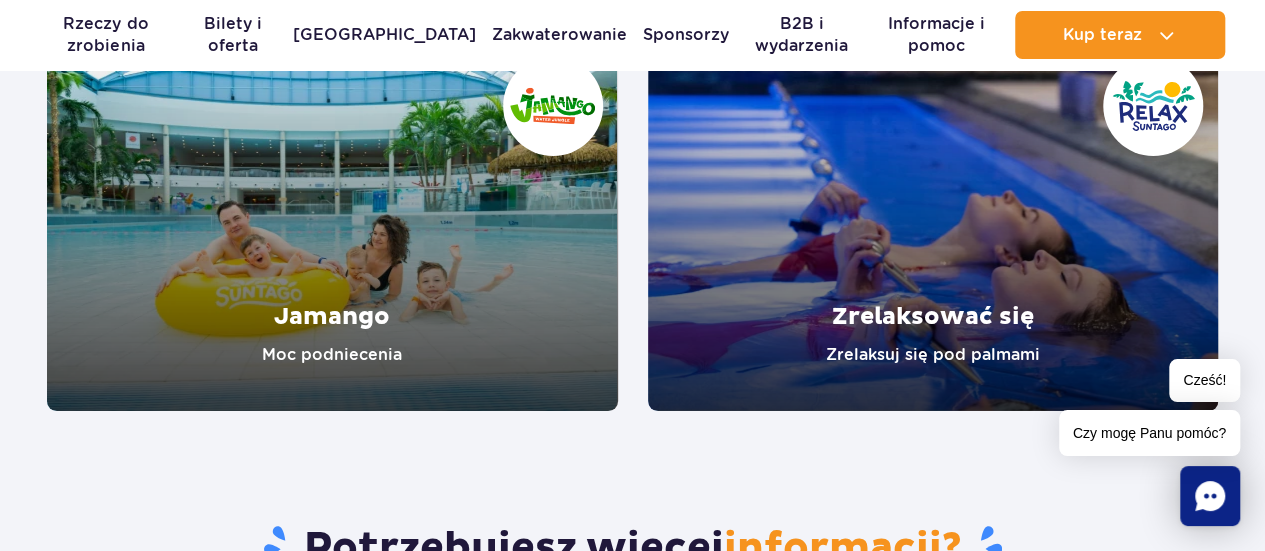 click at bounding box center [933, 226] 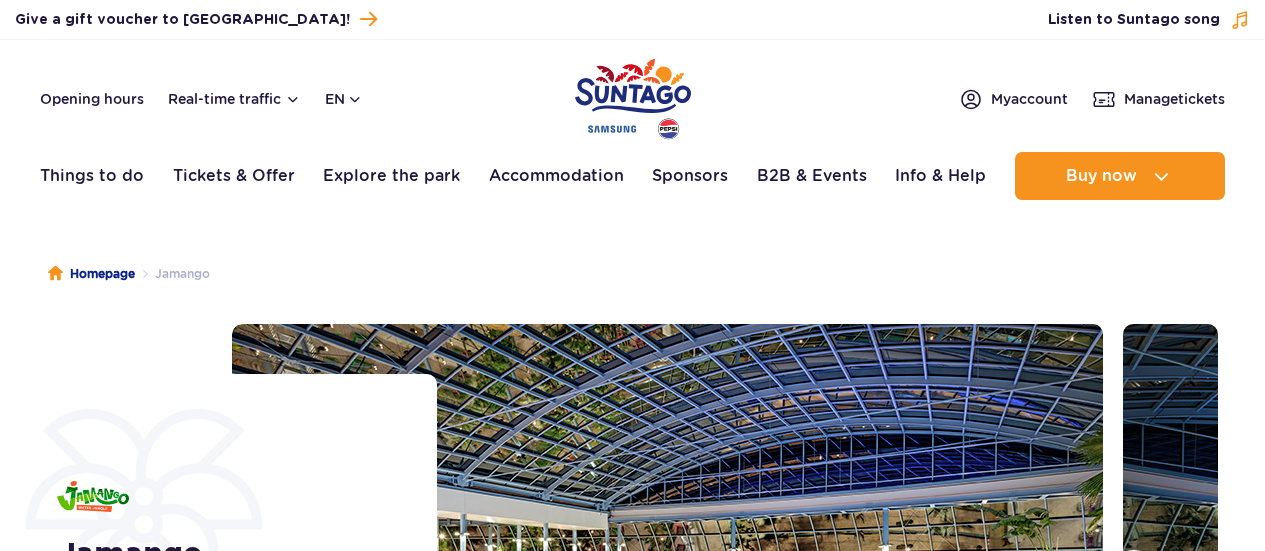 scroll, scrollTop: 0, scrollLeft: 0, axis: both 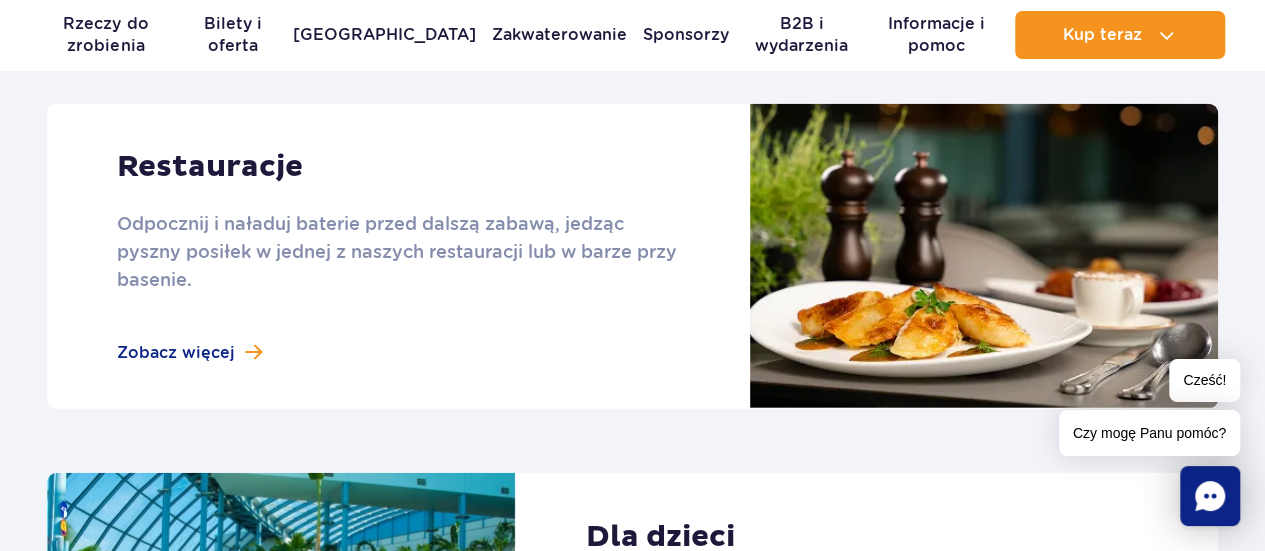 click at bounding box center (632, 256) 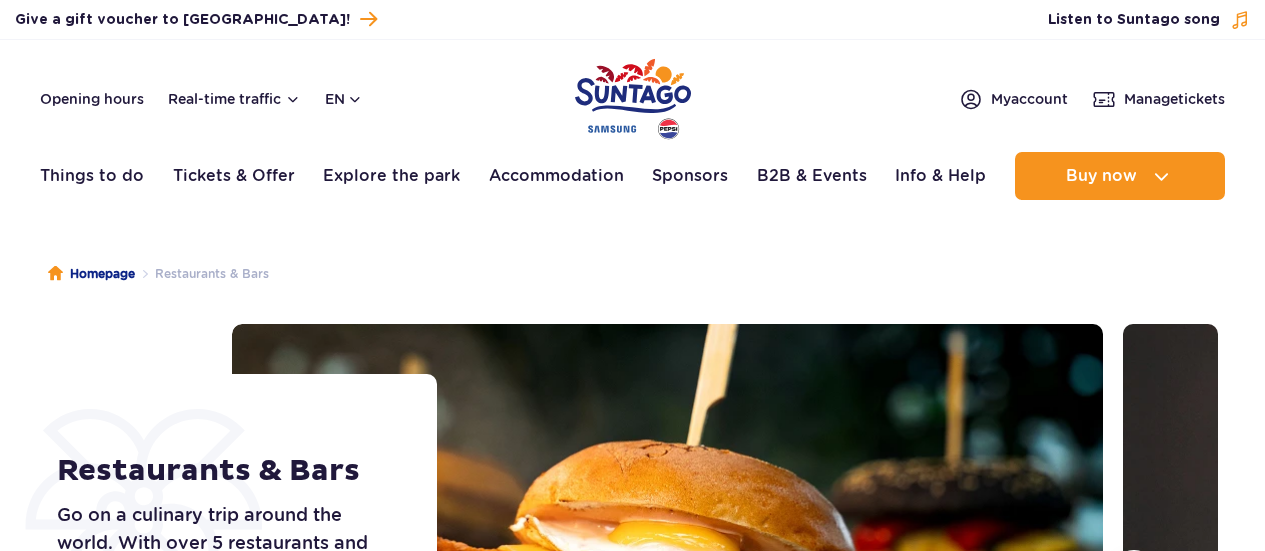 scroll, scrollTop: 0, scrollLeft: 0, axis: both 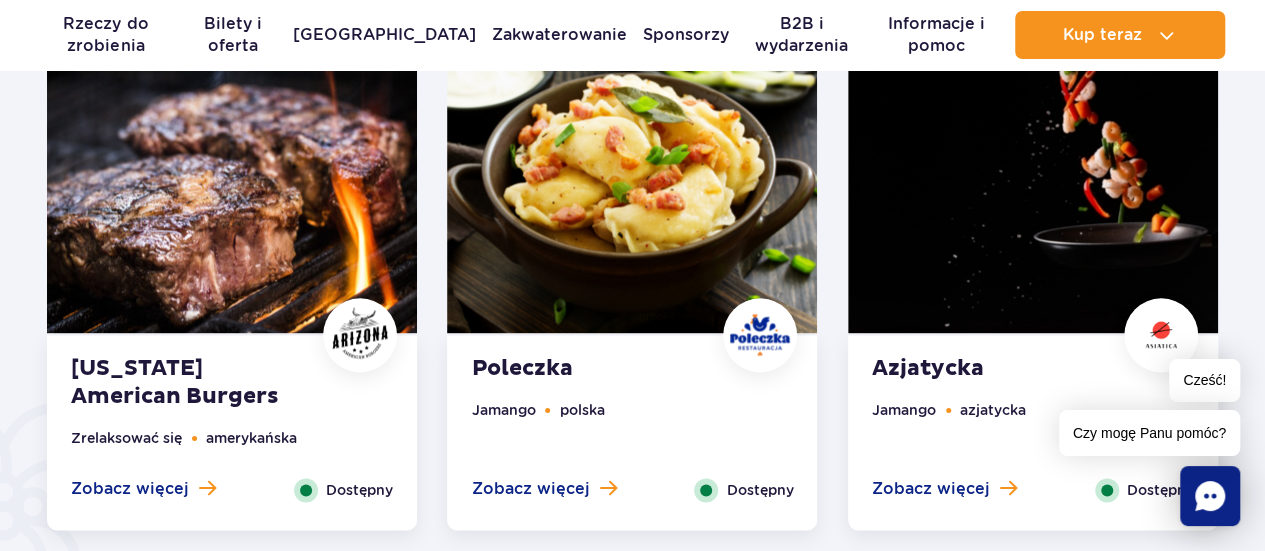 click on "Zobacz więcej" at bounding box center [530, 488] 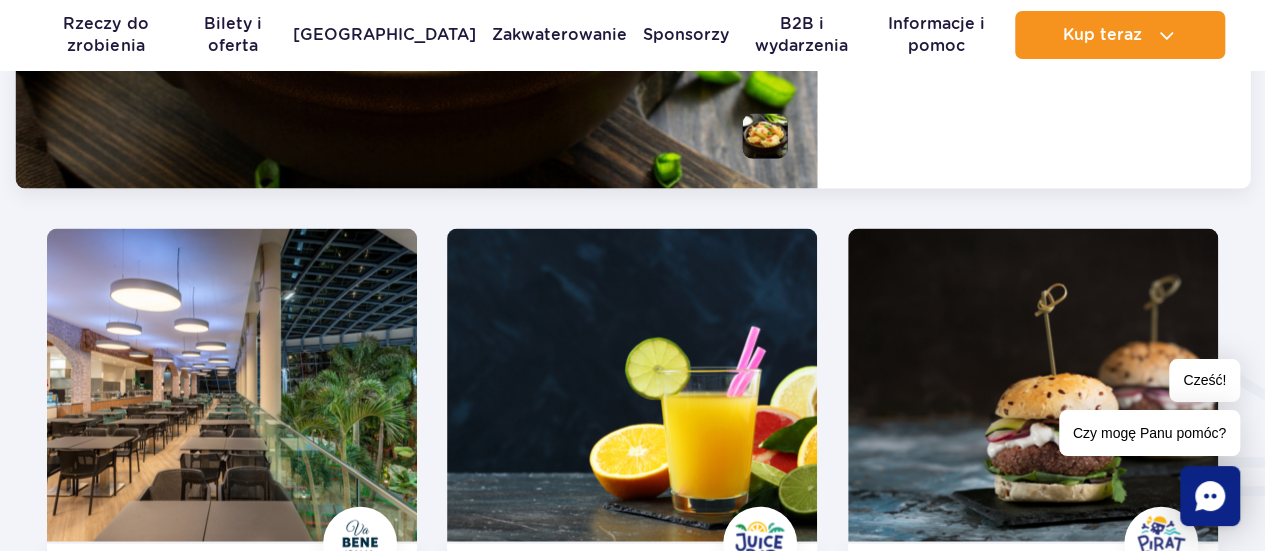 scroll, scrollTop: 2346, scrollLeft: 0, axis: vertical 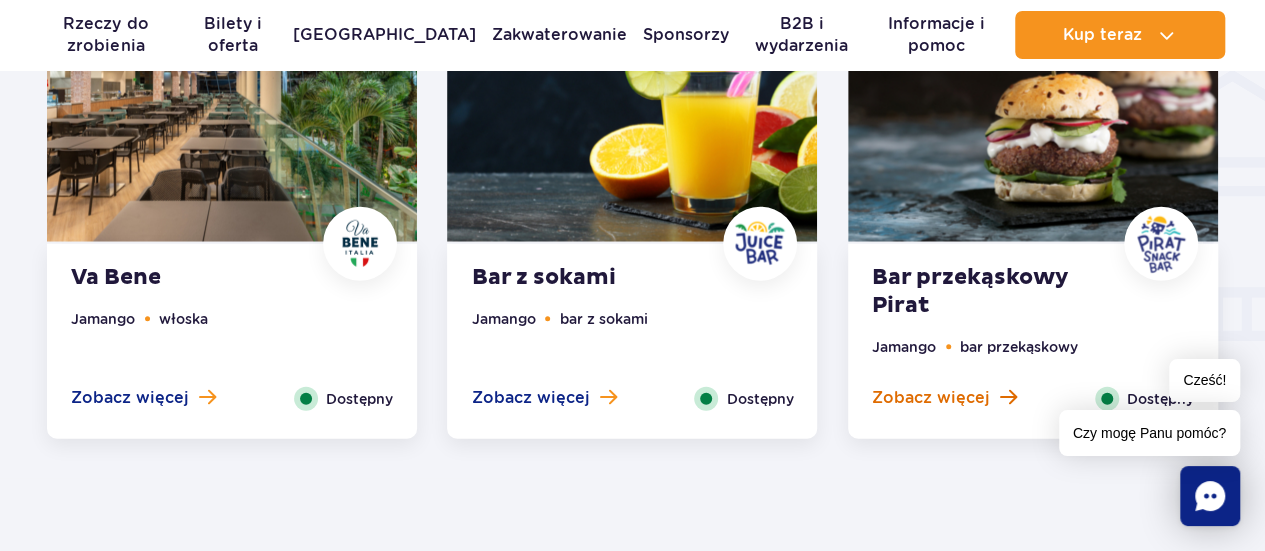 click on "Zobacz więcej" at bounding box center [931, 397] 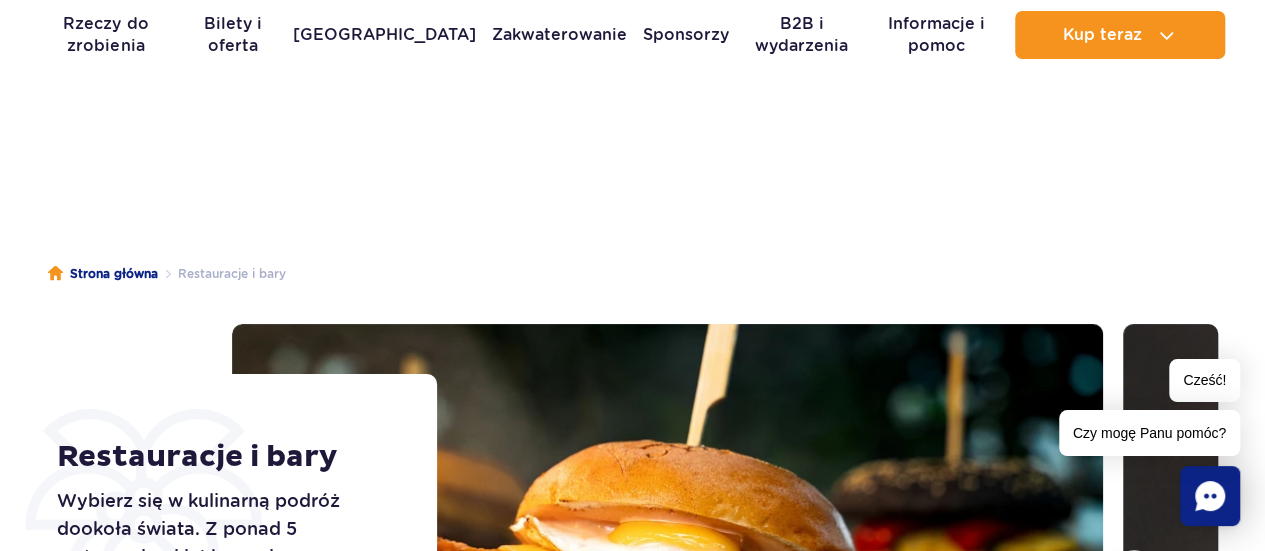 scroll, scrollTop: 0, scrollLeft: 0, axis: both 